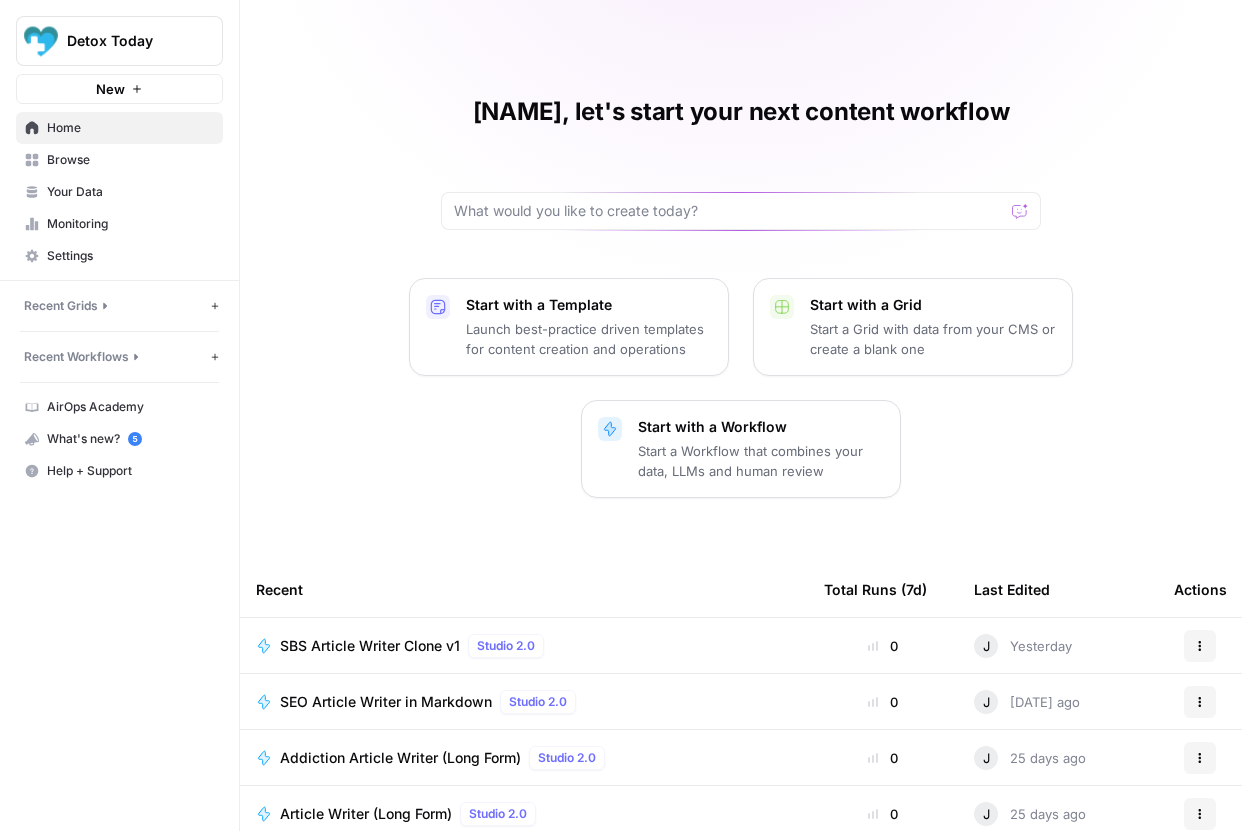 scroll, scrollTop: 0, scrollLeft: 0, axis: both 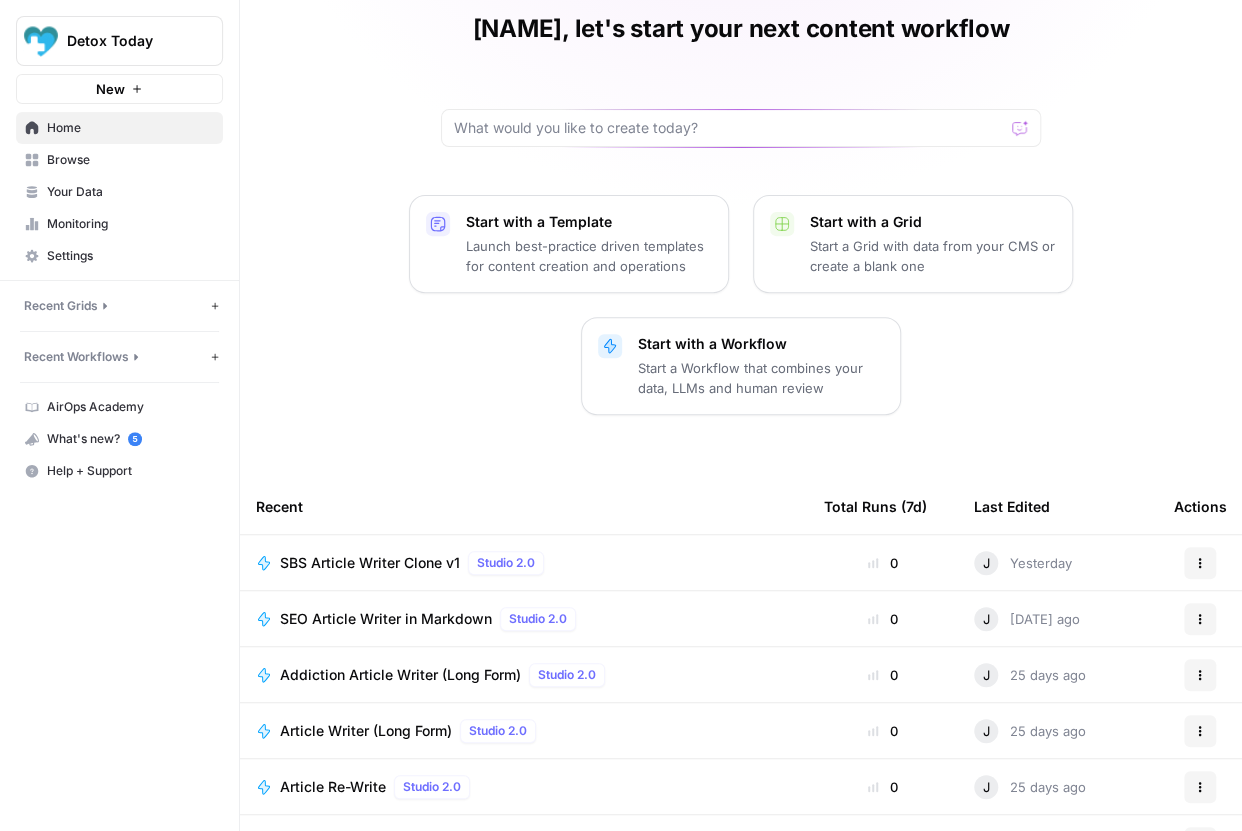 click on "SBS Article Writer Clone v1" at bounding box center (370, 563) 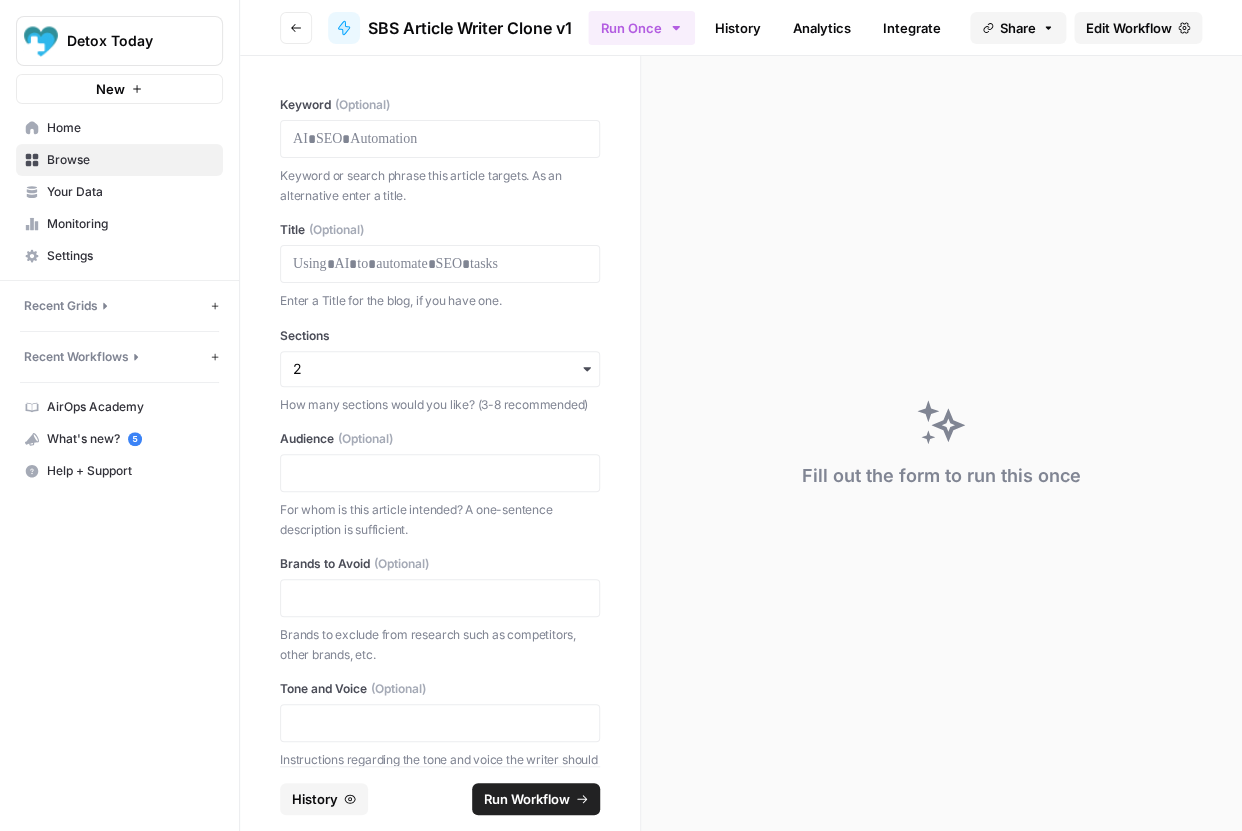 click on "History" at bounding box center (738, 28) 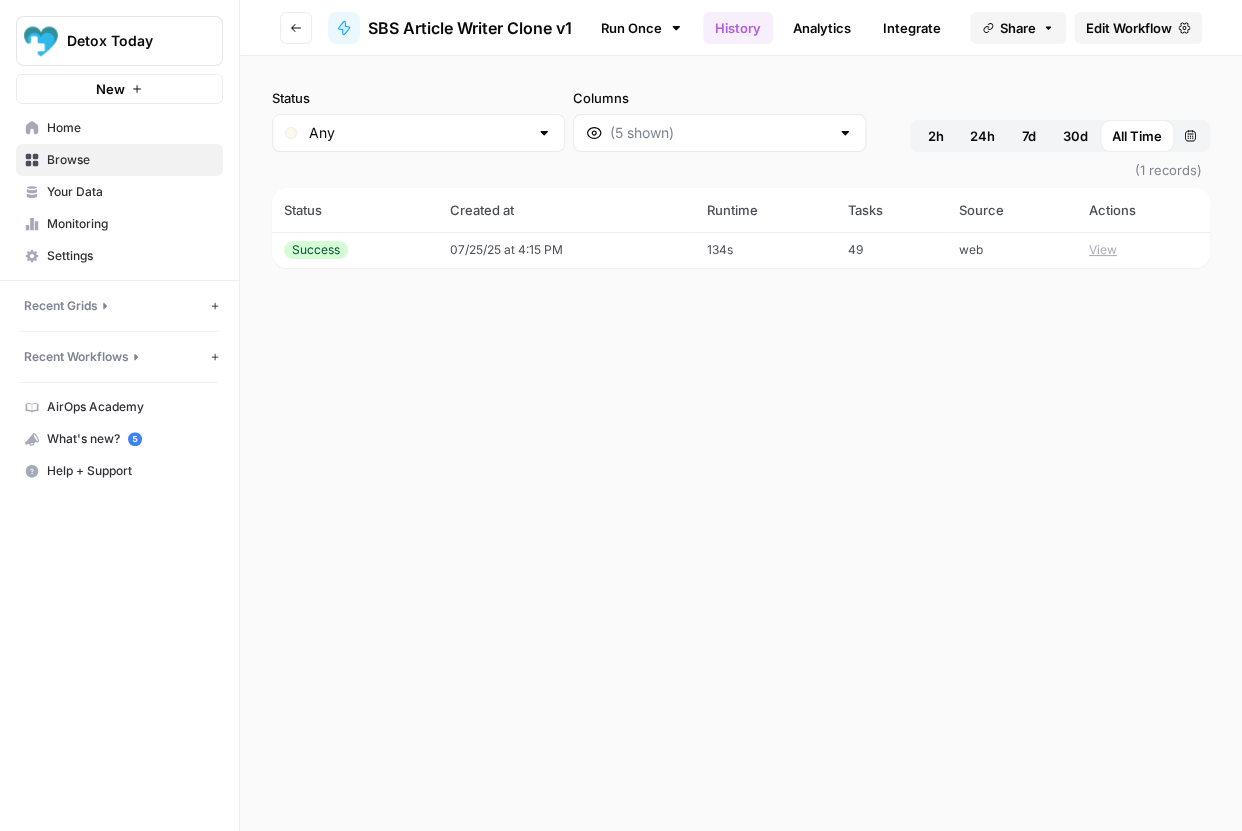 click on "View" at bounding box center (1102, 250) 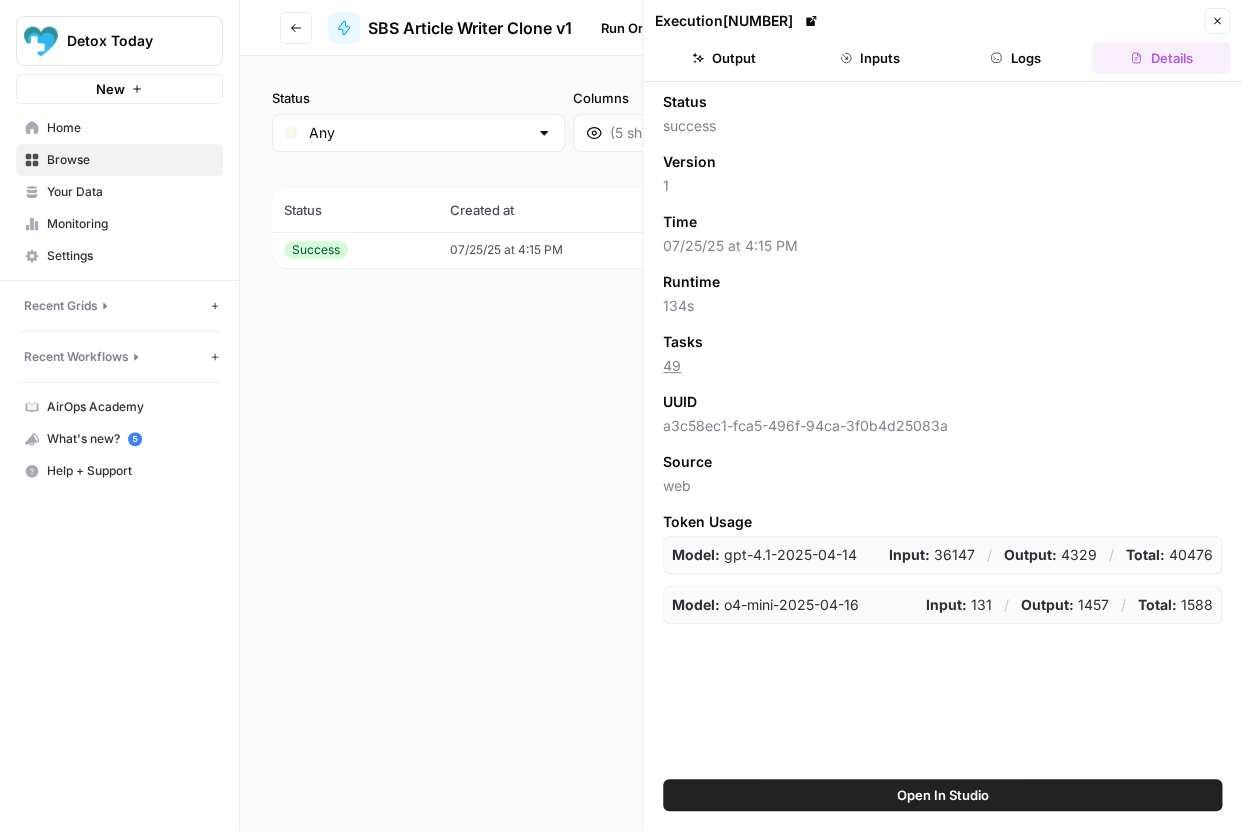 click on "Output" at bounding box center (724, 58) 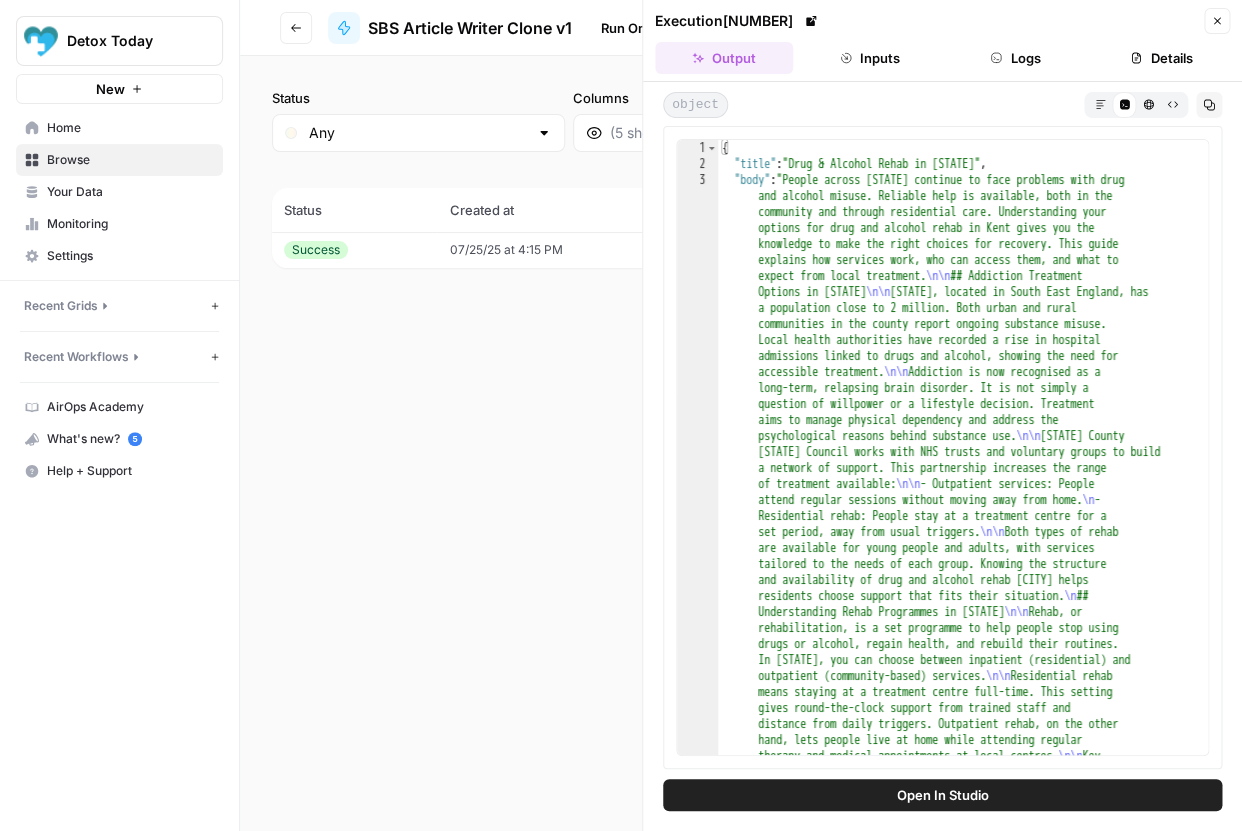 click on "Markdown" at bounding box center [1100, 104] 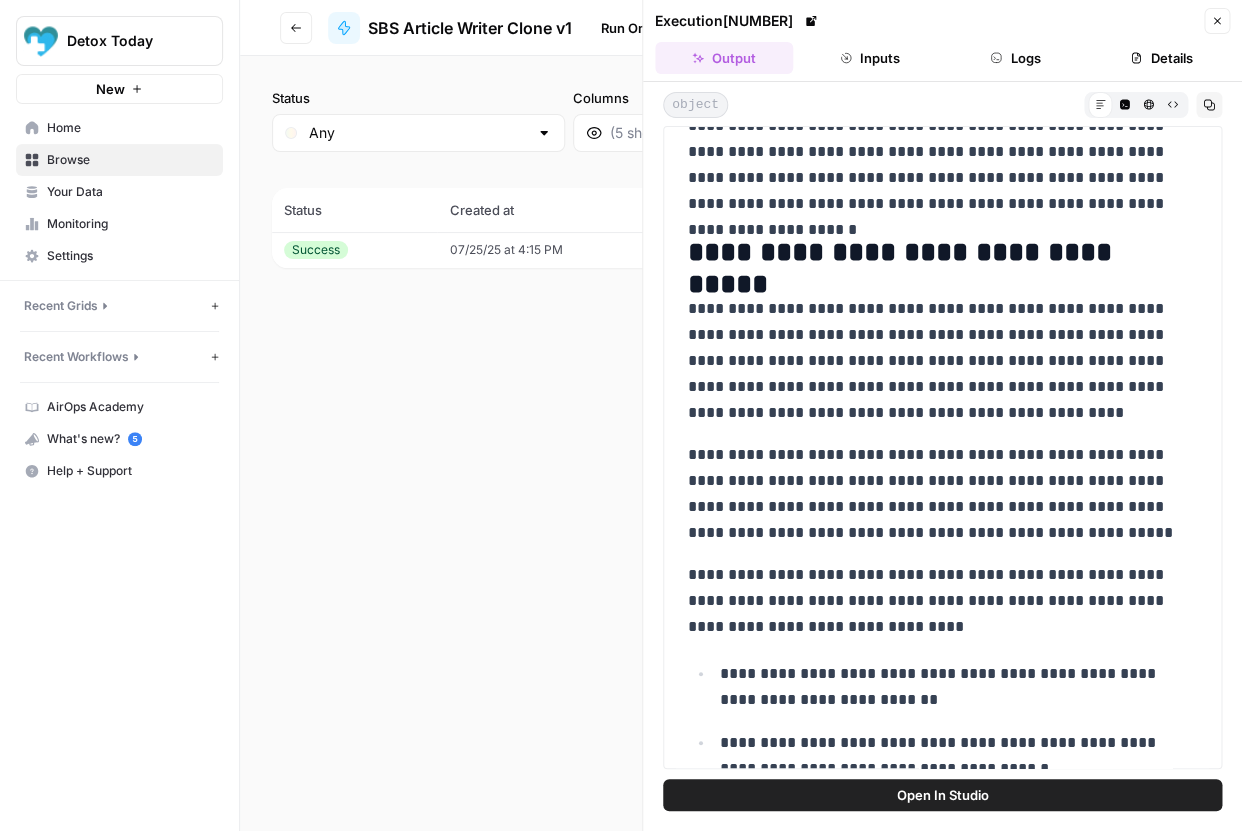 scroll, scrollTop: 242, scrollLeft: 0, axis: vertical 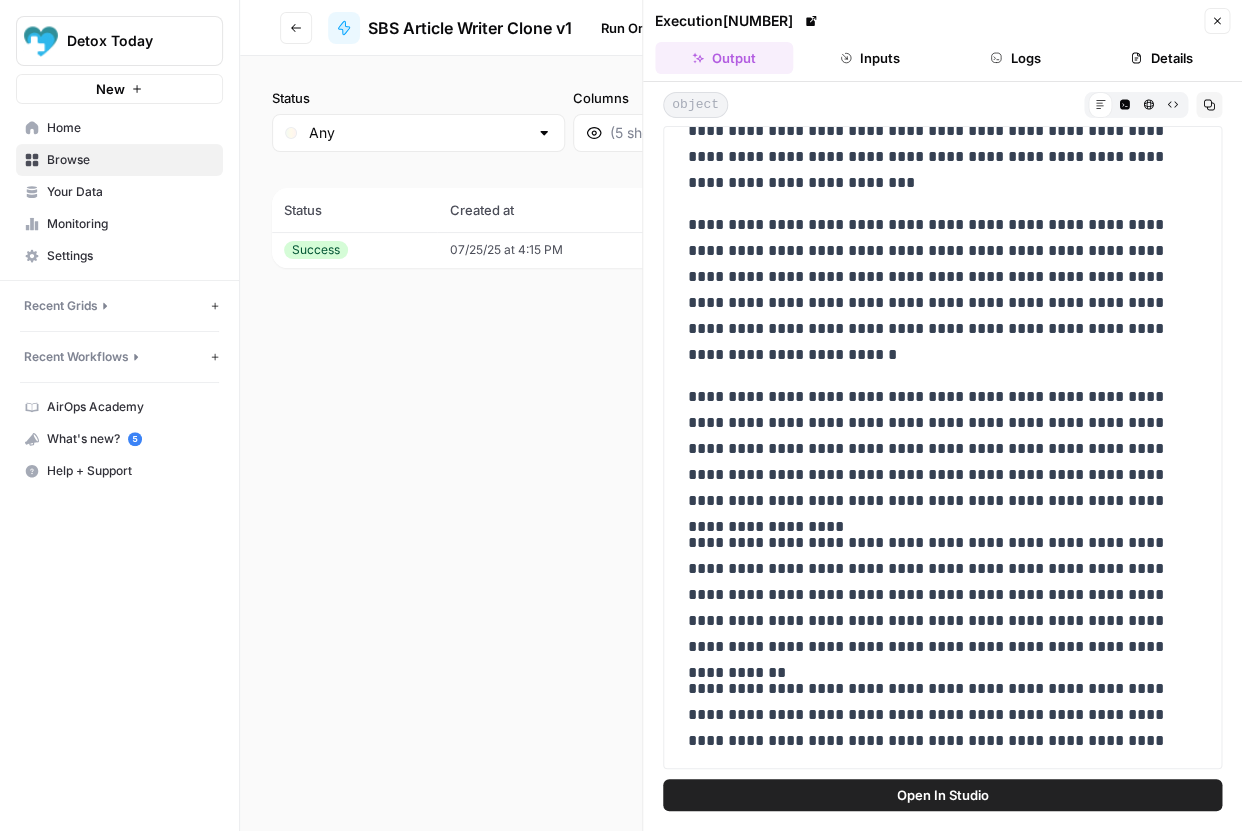 drag, startPoint x: 693, startPoint y: 252, endPoint x: 1088, endPoint y: 738, distance: 626.2755 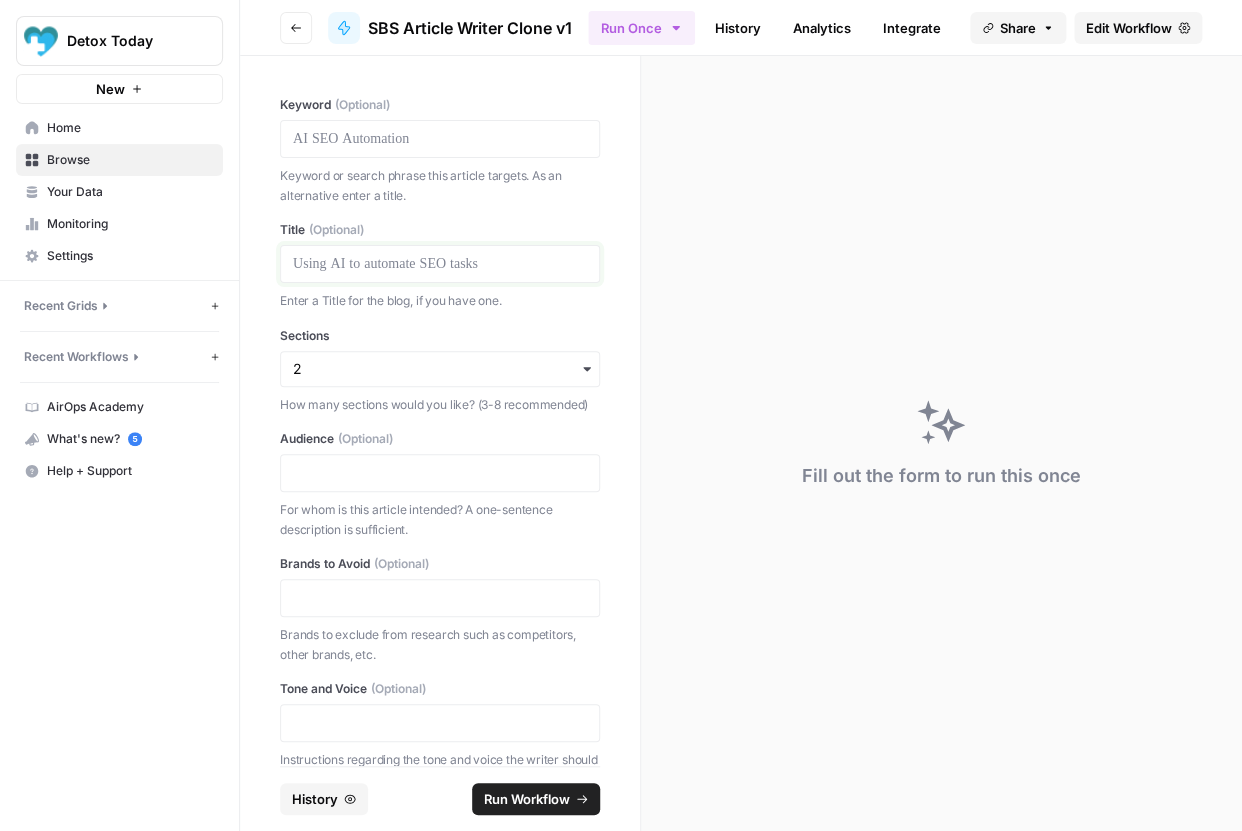 click at bounding box center (440, 264) 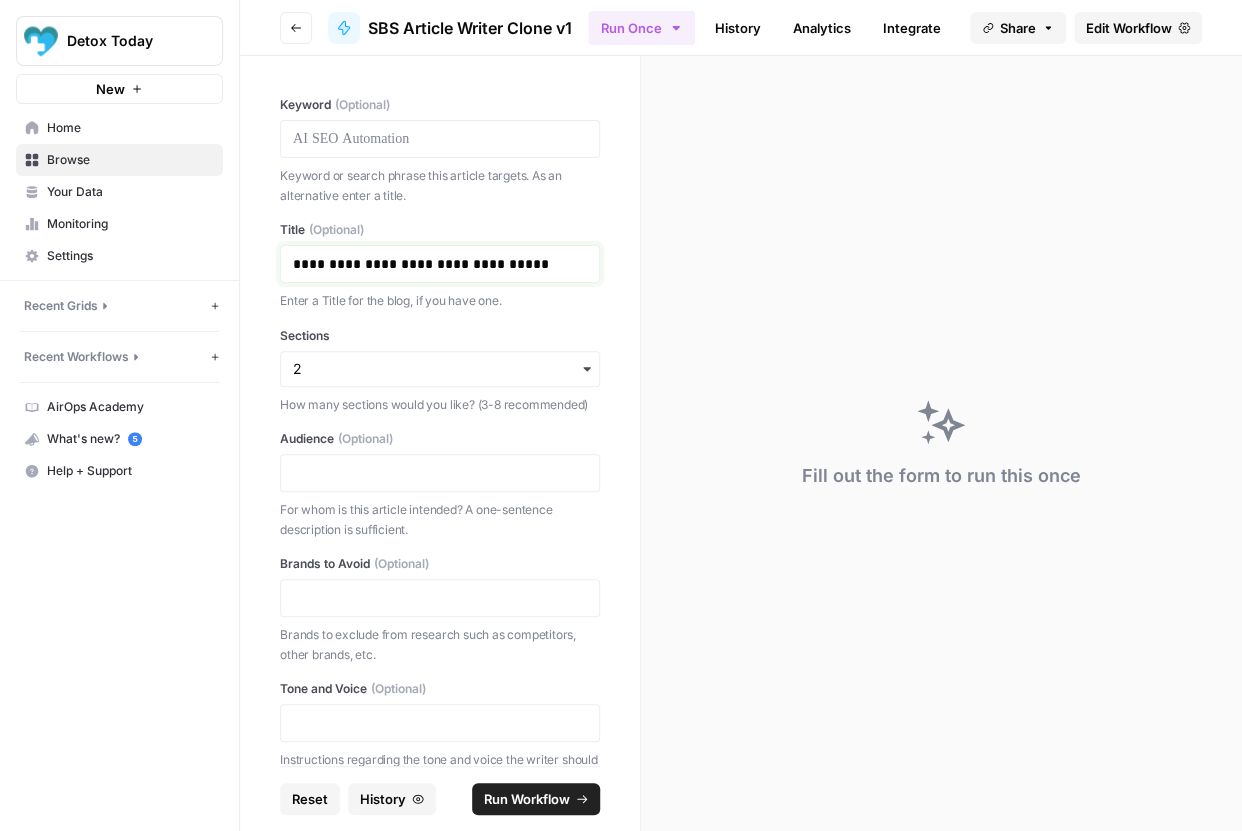 drag, startPoint x: 543, startPoint y: 265, endPoint x: 266, endPoint y: 258, distance: 277.08844 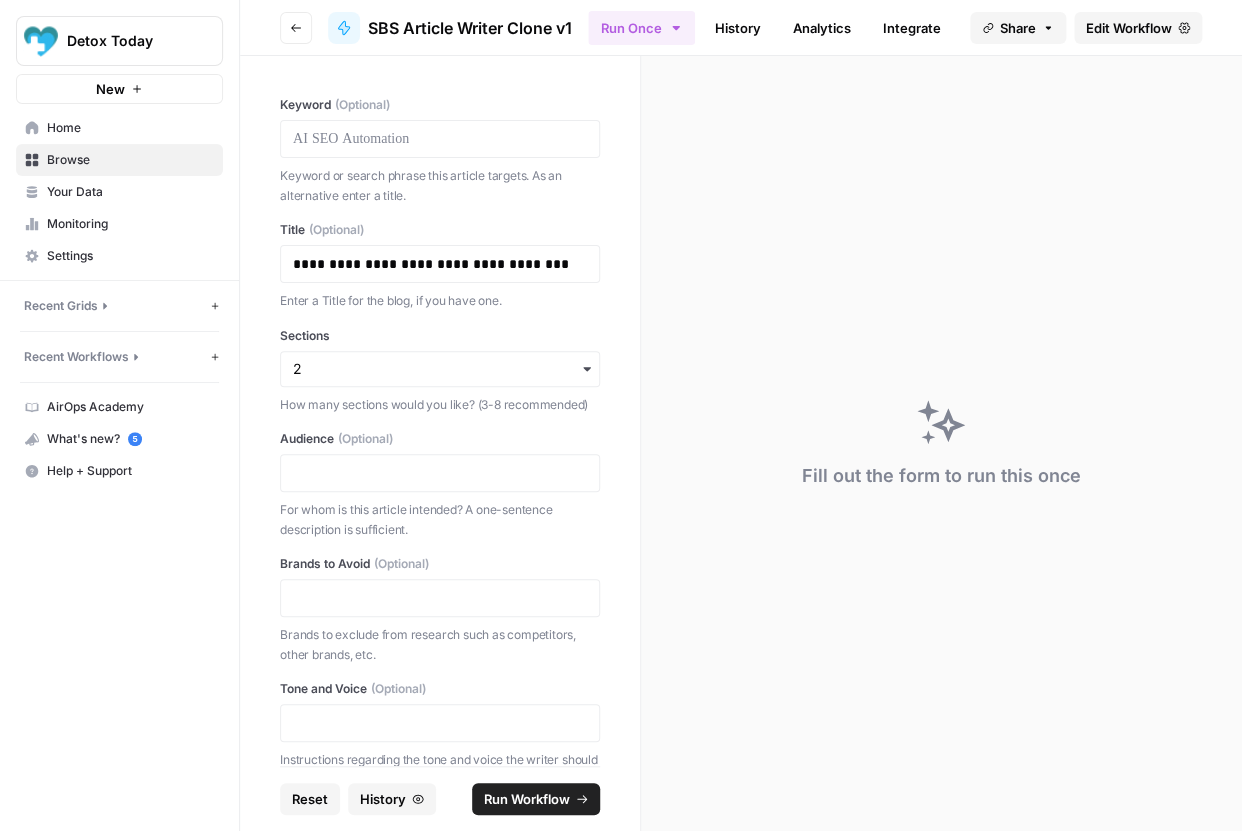 click at bounding box center [440, 369] 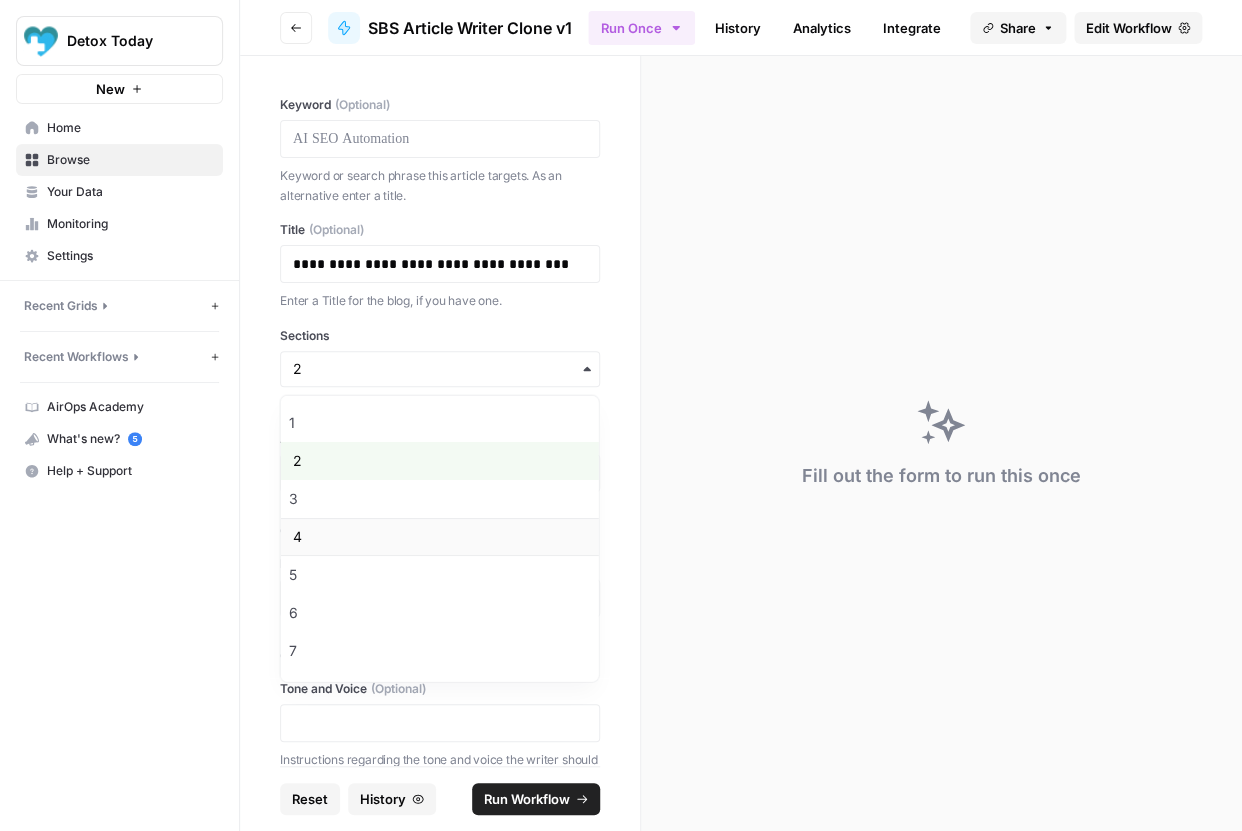 click on "4" at bounding box center [440, 537] 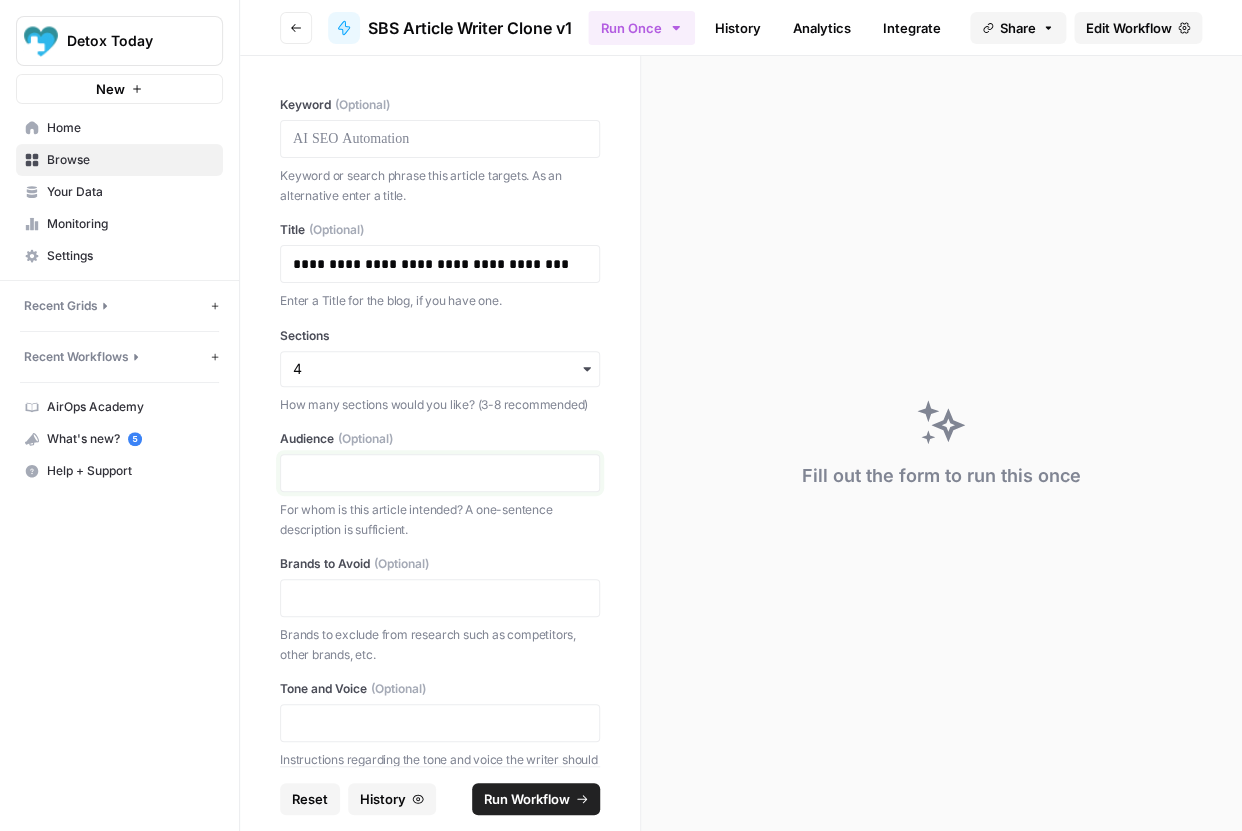 click at bounding box center (440, 473) 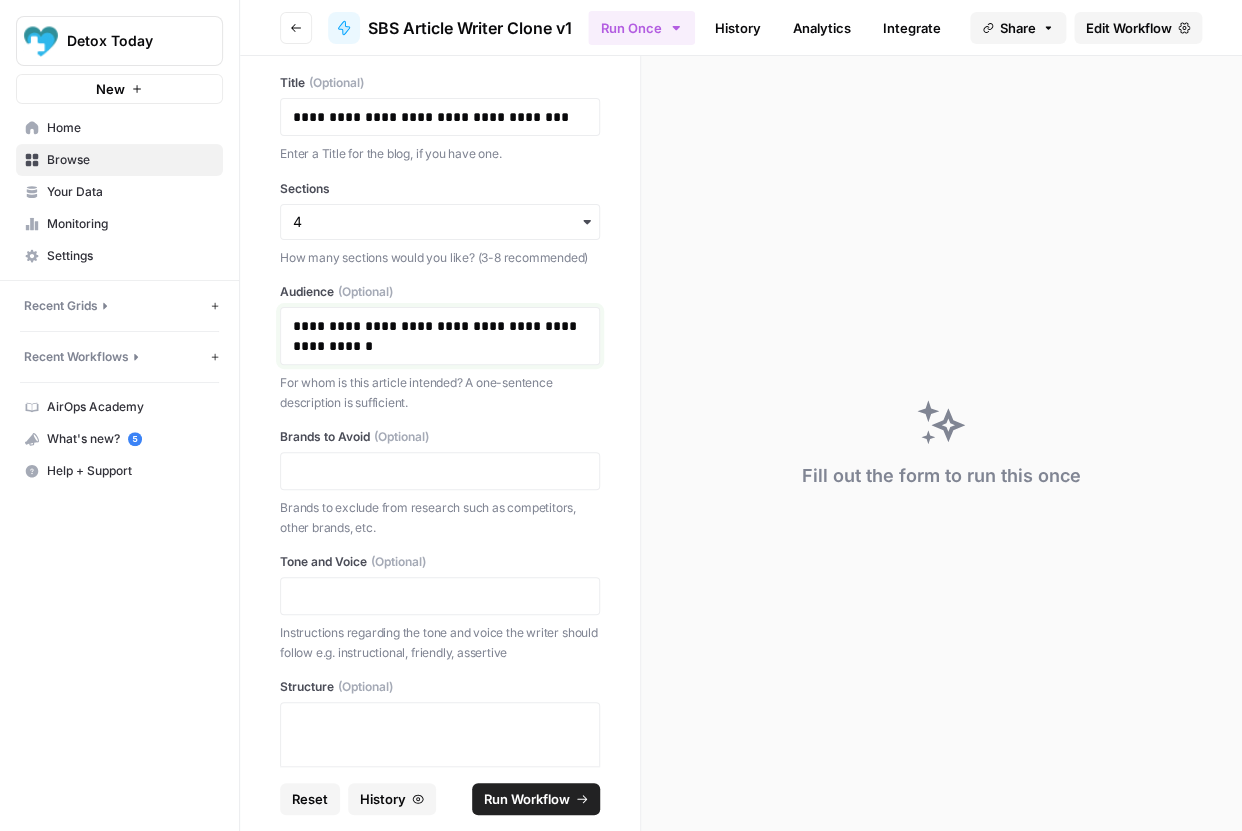 scroll, scrollTop: 187, scrollLeft: 0, axis: vertical 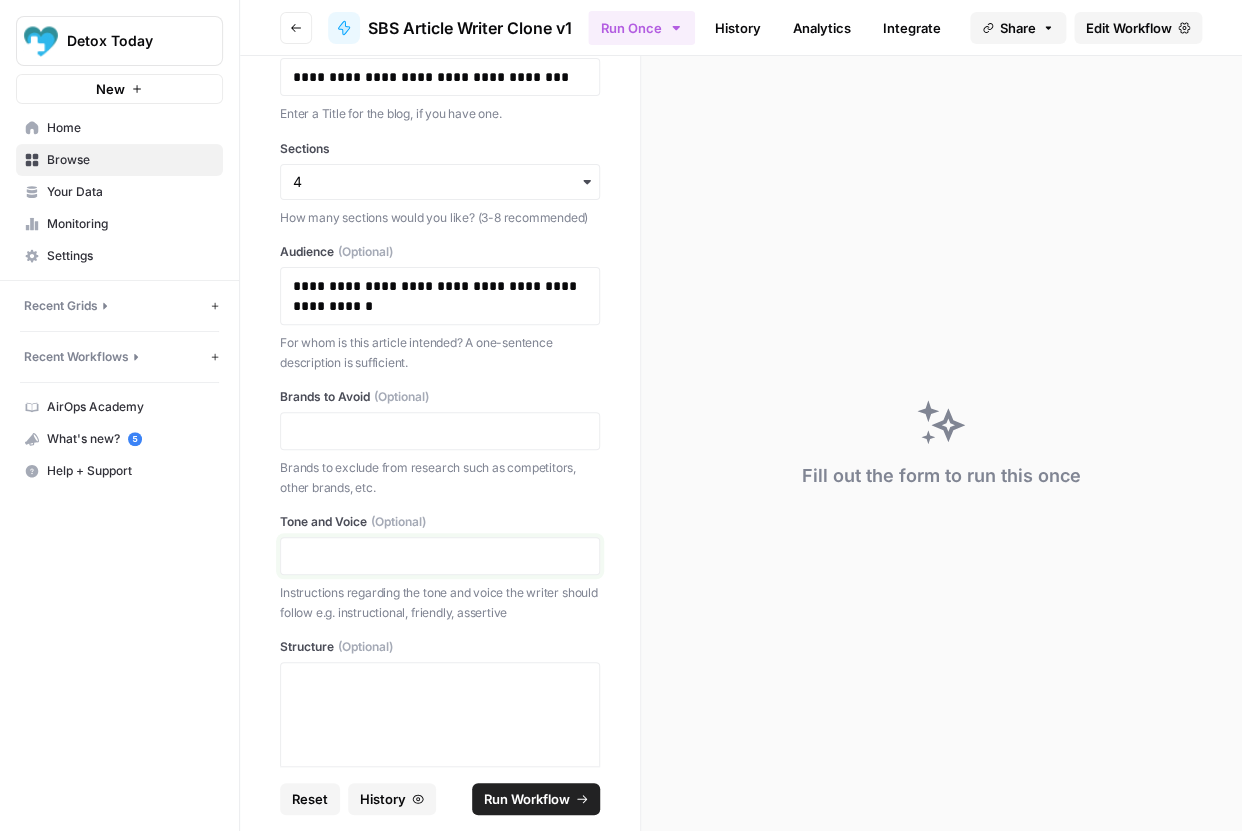 click at bounding box center (440, 556) 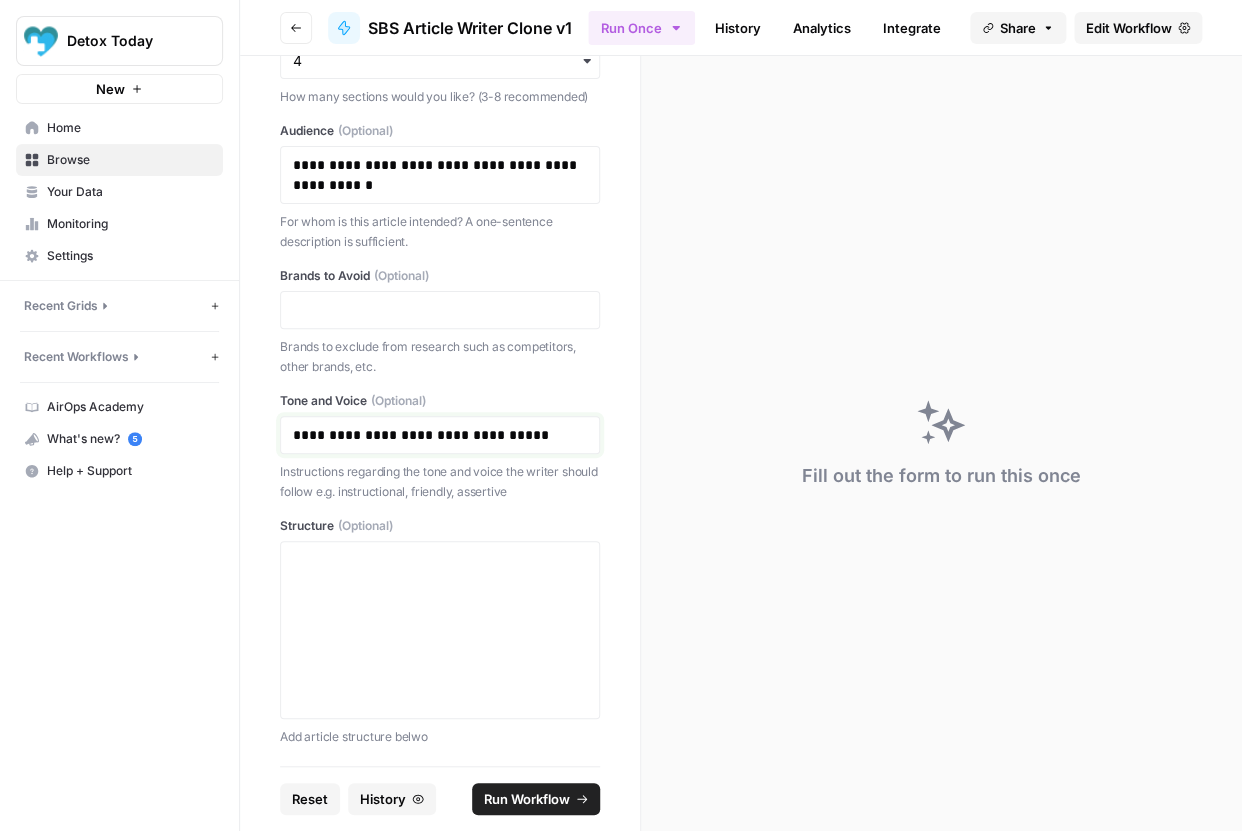 scroll, scrollTop: 326, scrollLeft: 0, axis: vertical 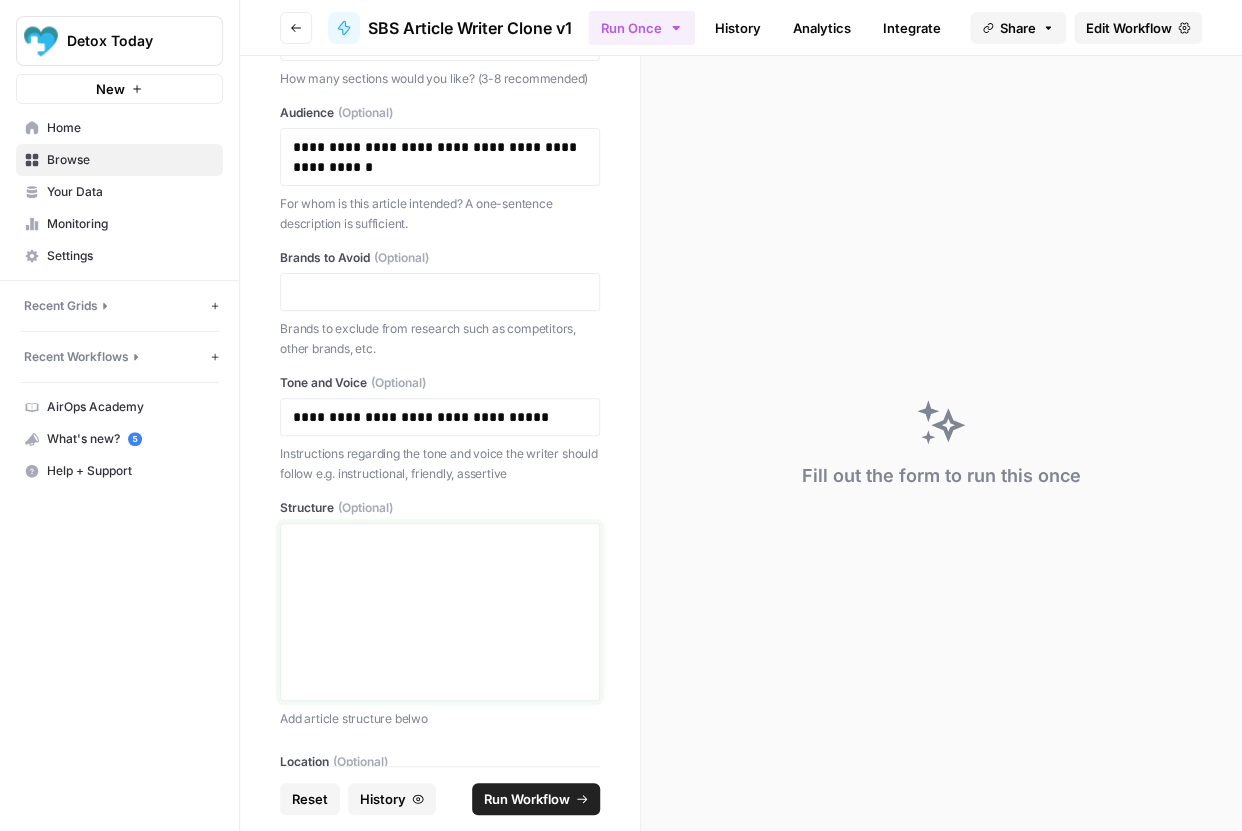 click at bounding box center [440, 612] 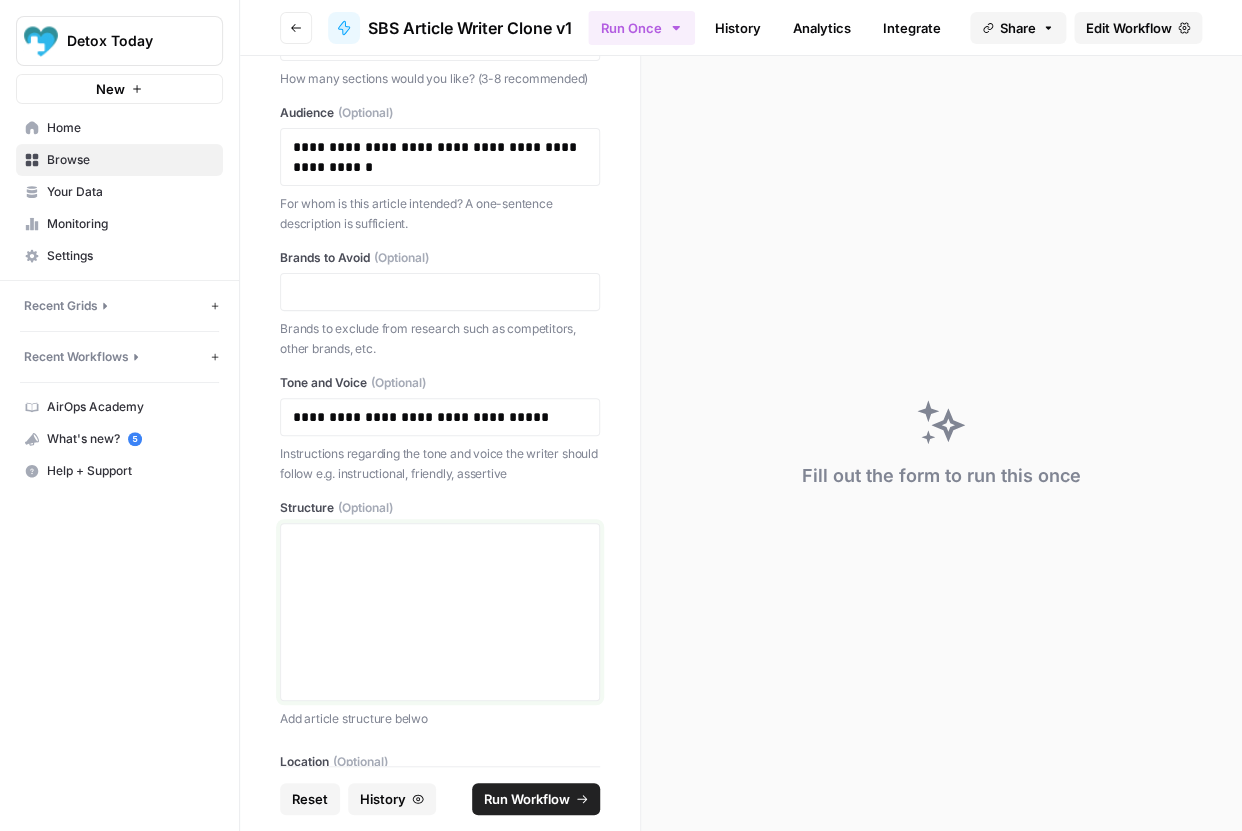 type 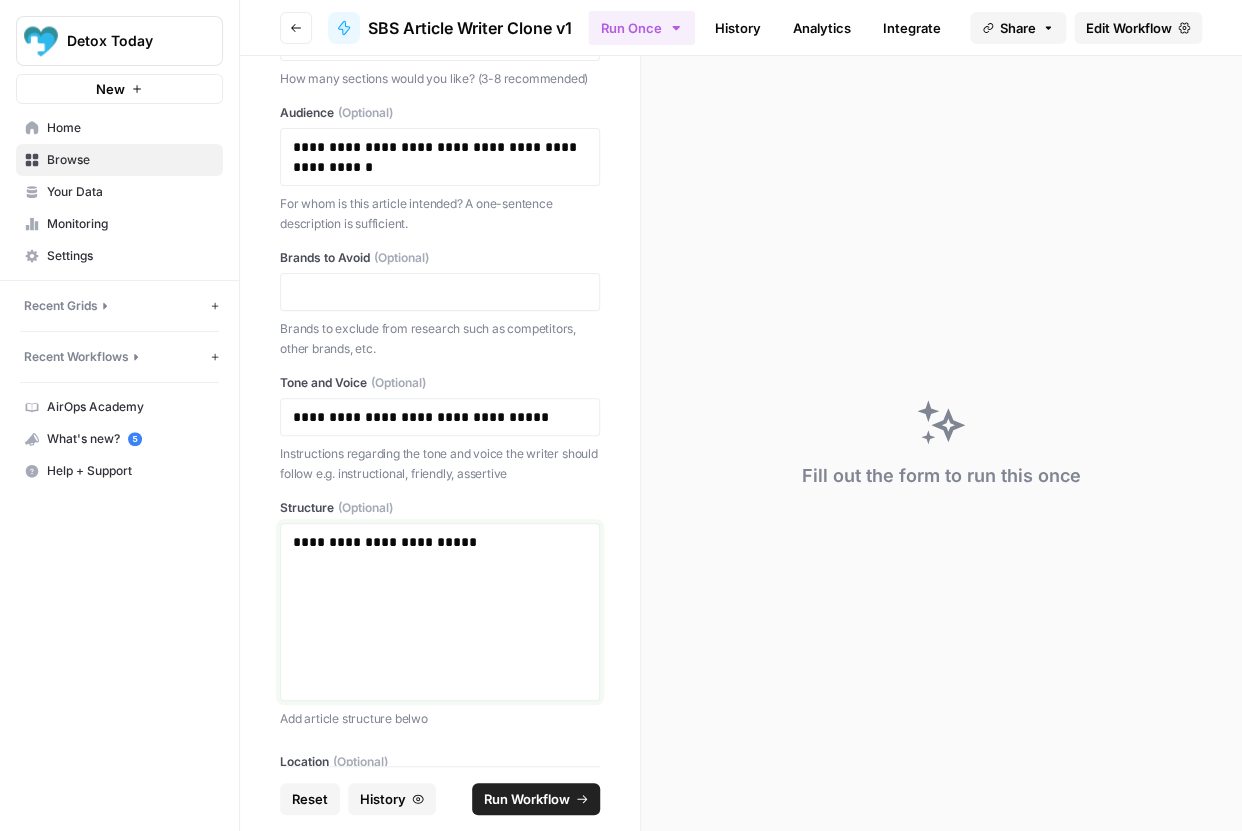 click on "**********" at bounding box center (440, 542) 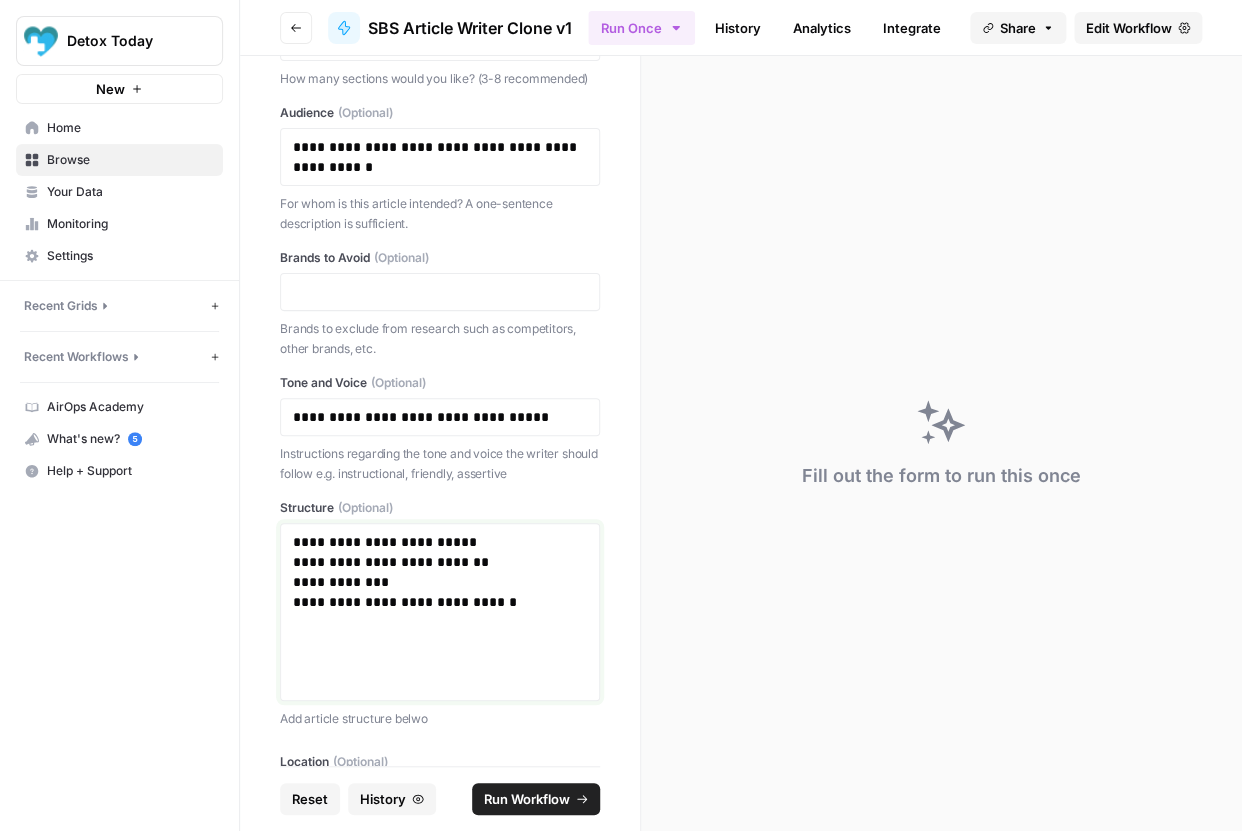 scroll, scrollTop: 399, scrollLeft: 0, axis: vertical 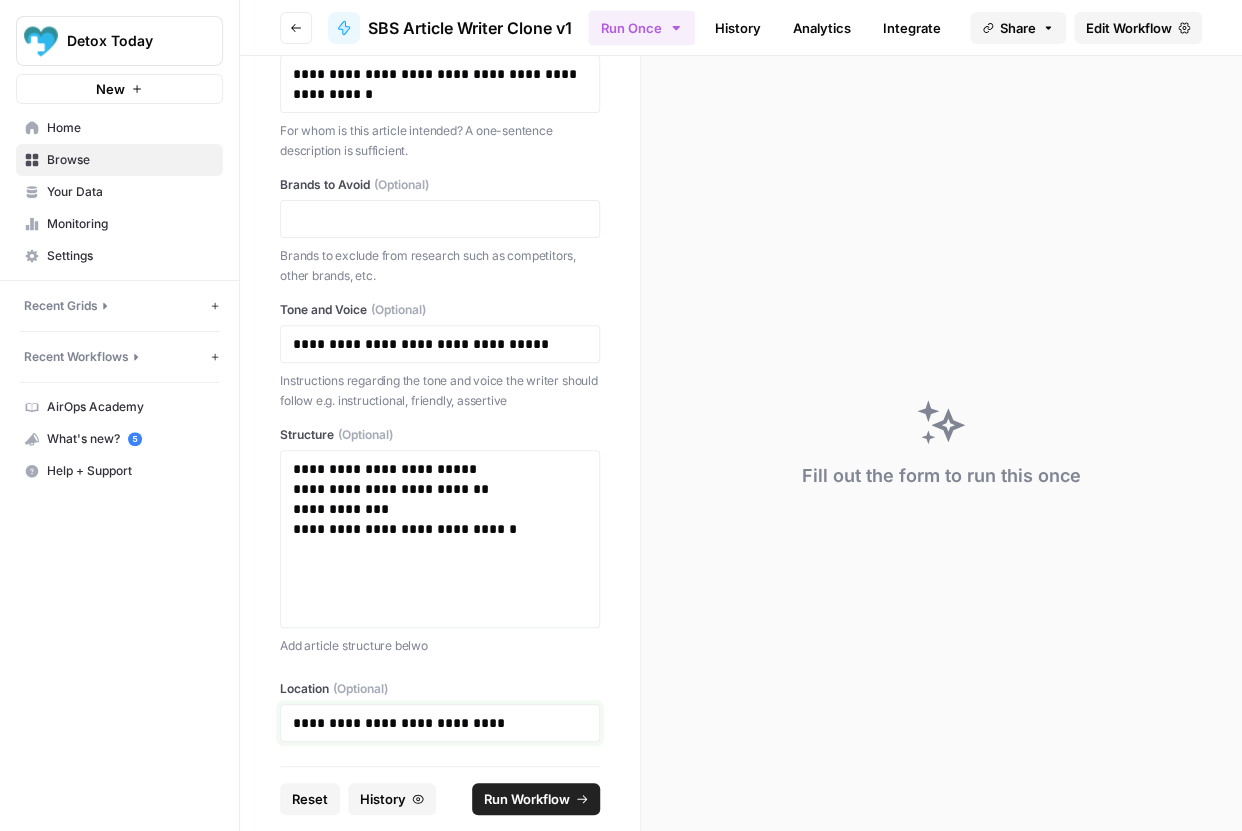 click on "**********" at bounding box center [440, 723] 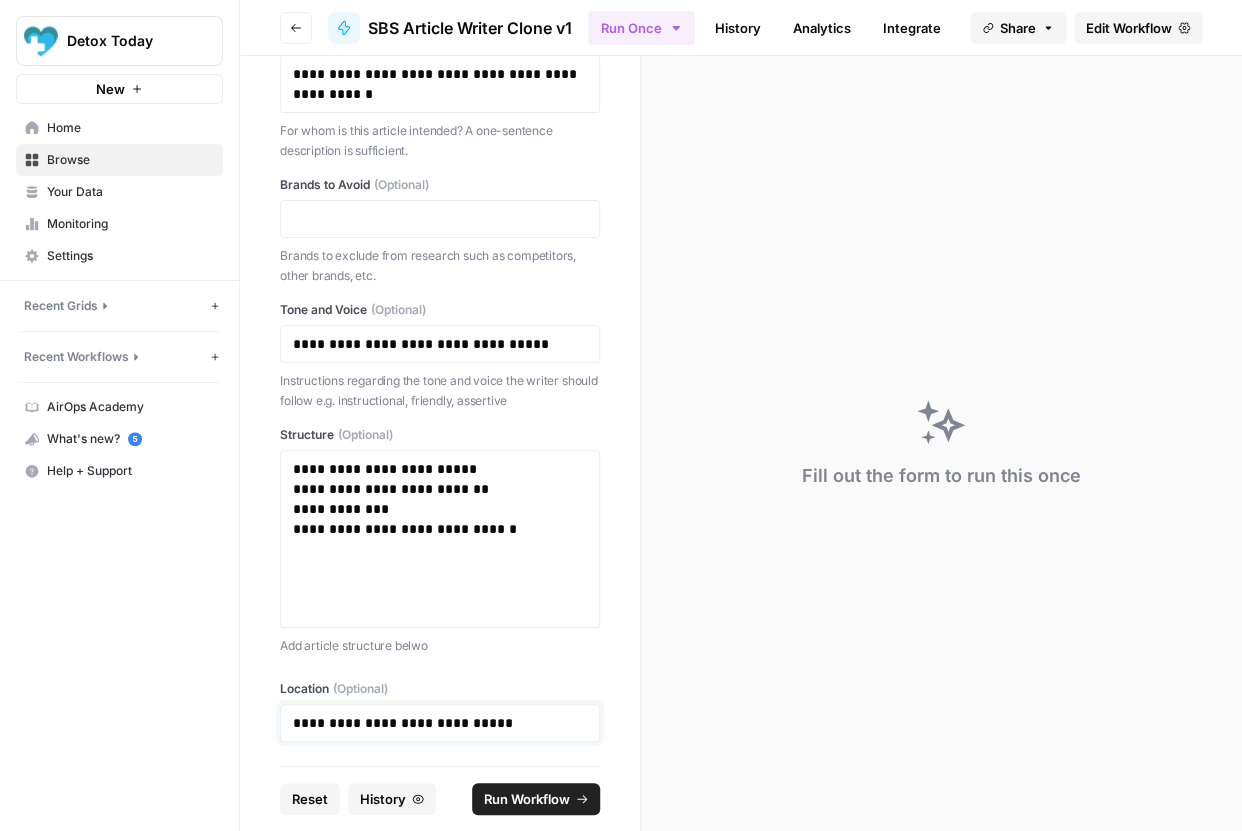click on "**********" at bounding box center (440, 723) 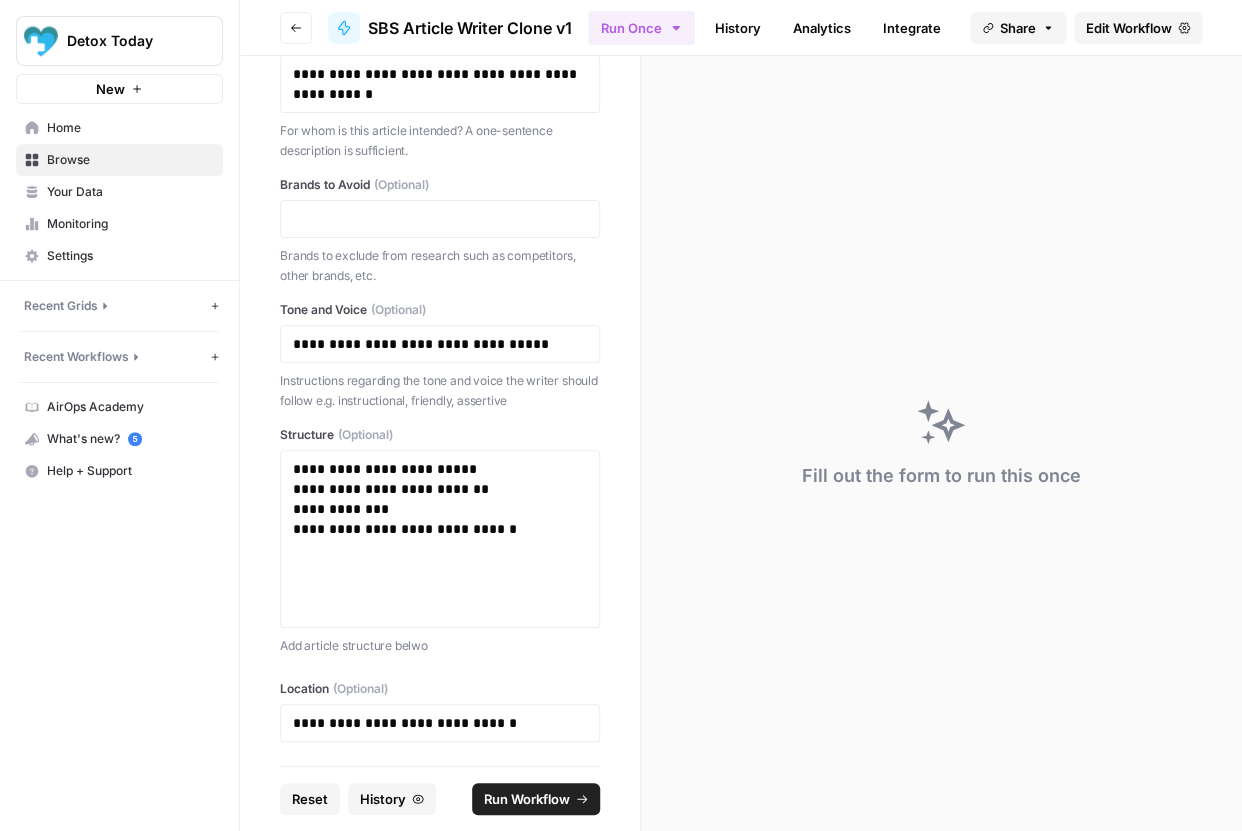 click on "Run Workflow" at bounding box center [527, 799] 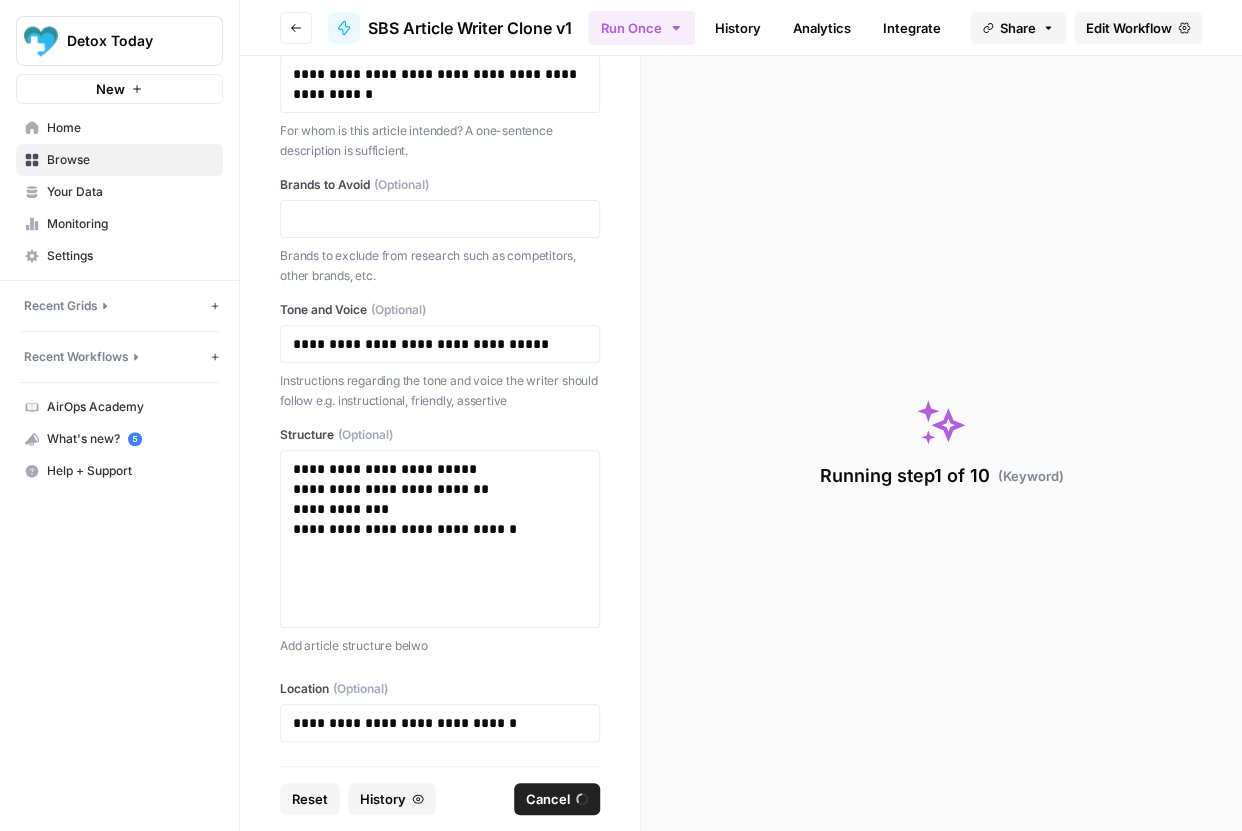 click on "Cancel" at bounding box center (548, 799) 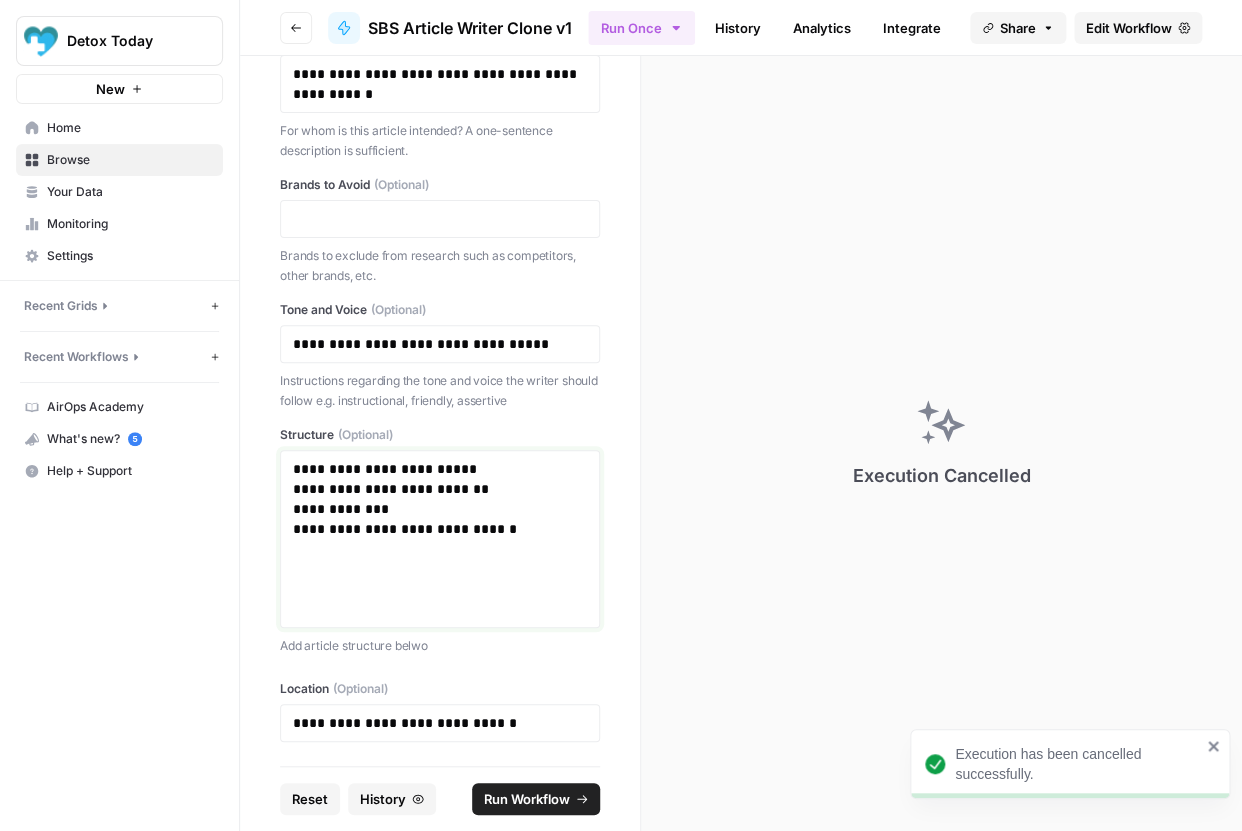 click on "**********" at bounding box center [440, 529] 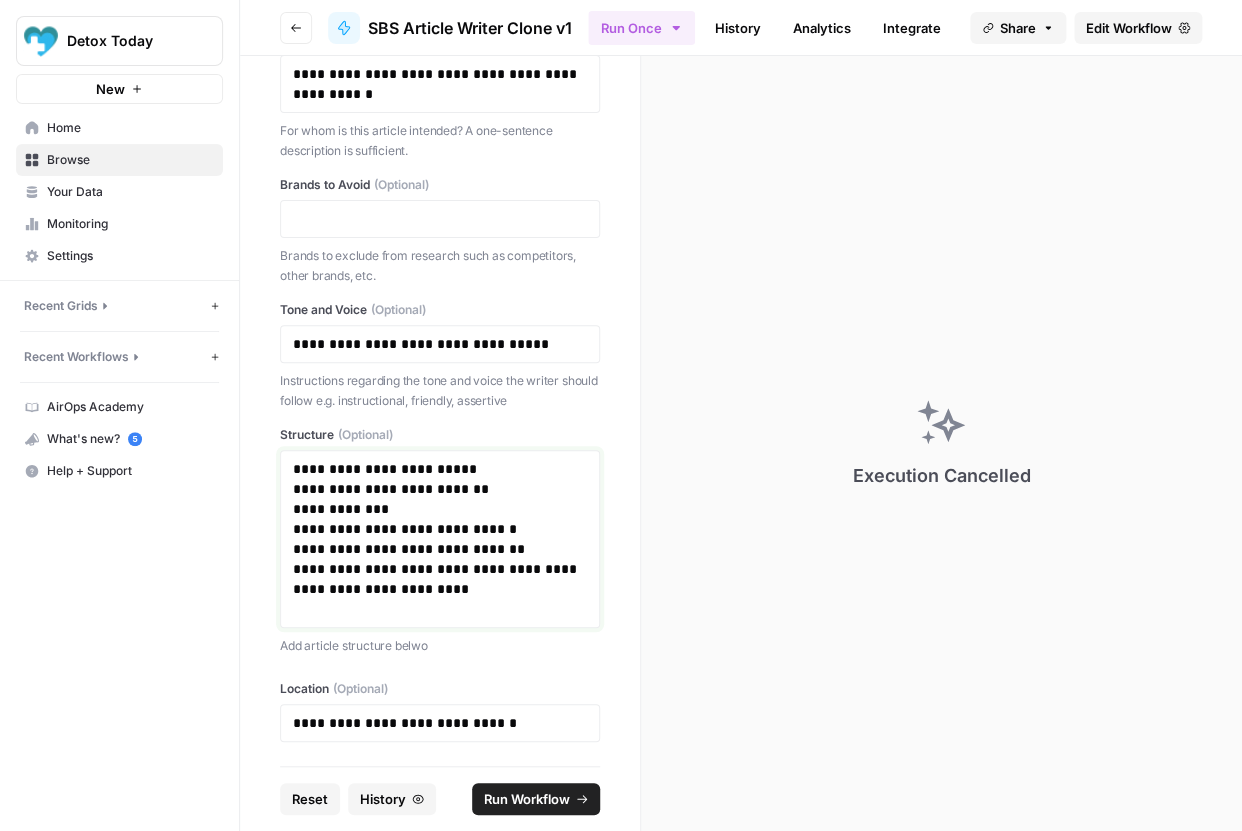 scroll, scrollTop: 385, scrollLeft: 0, axis: vertical 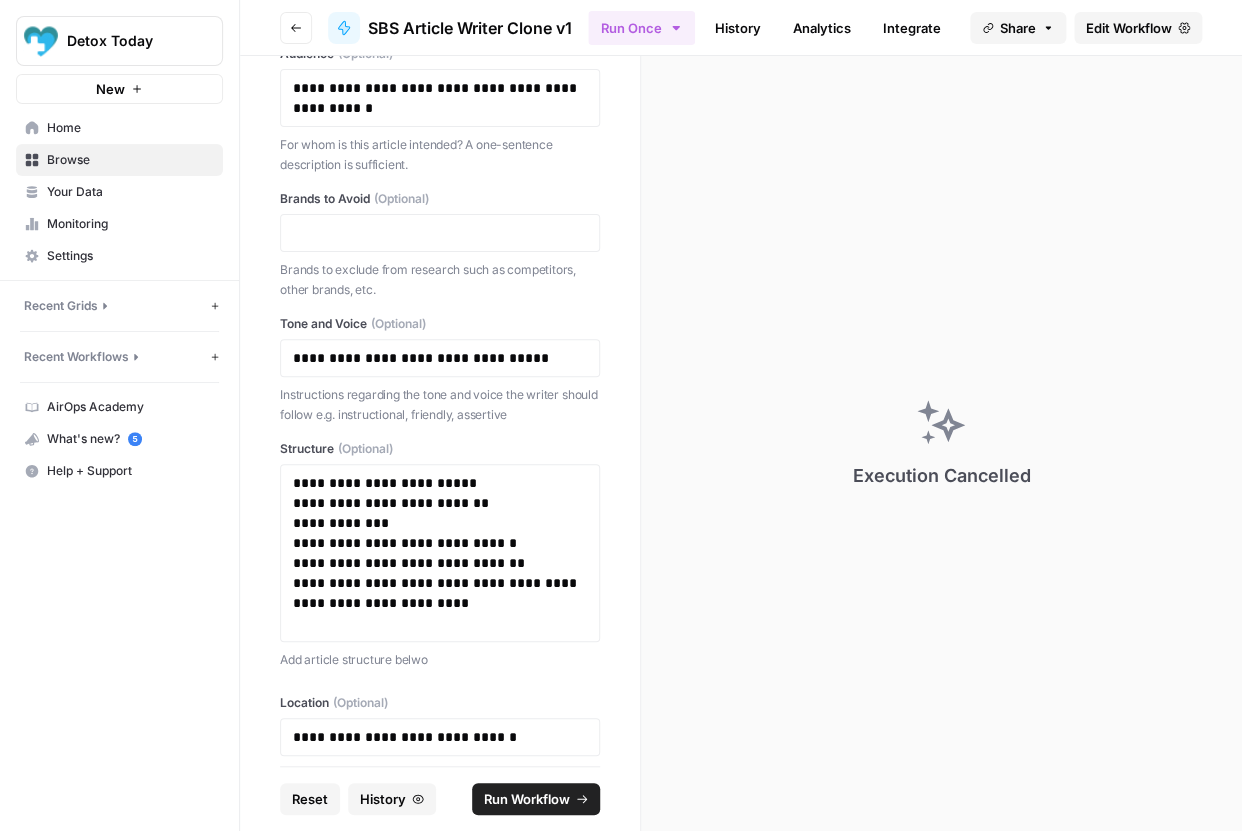 click on "Run Workflow" at bounding box center (527, 799) 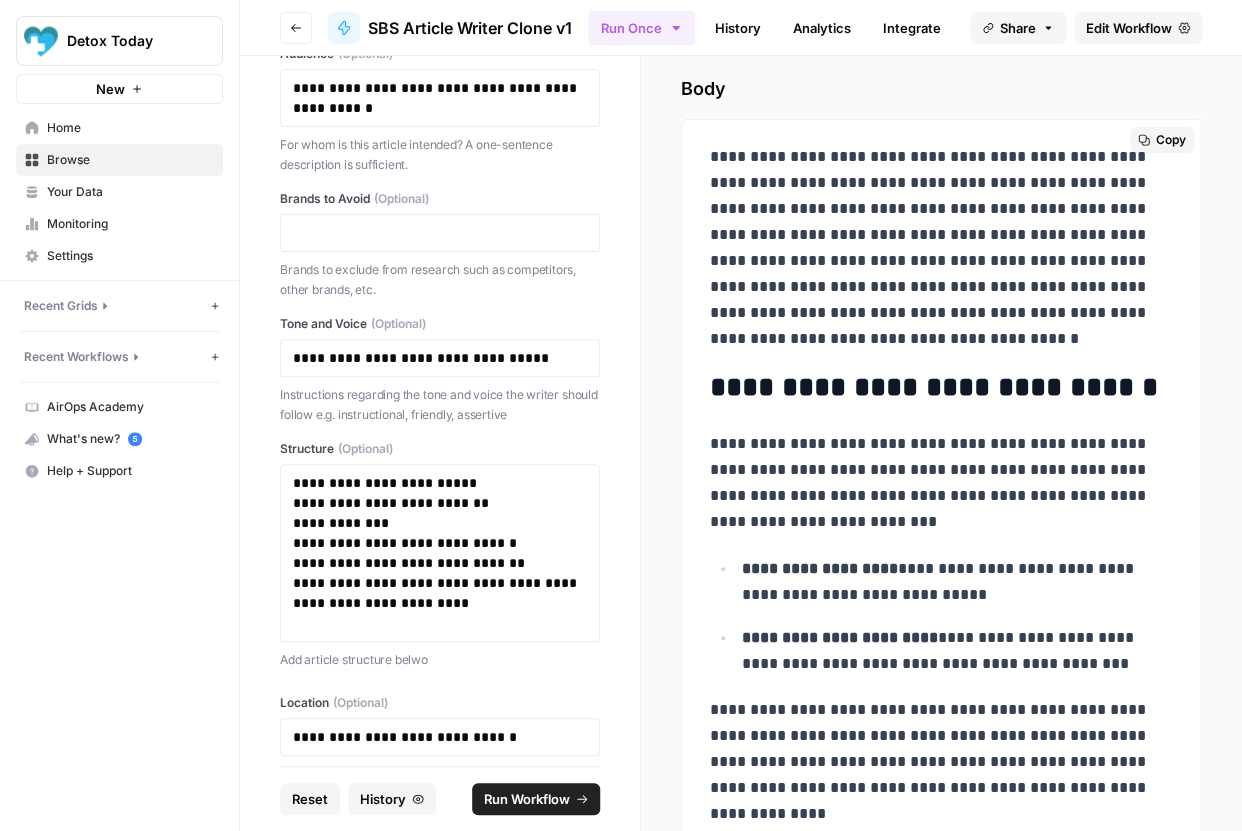 scroll, scrollTop: 218, scrollLeft: 0, axis: vertical 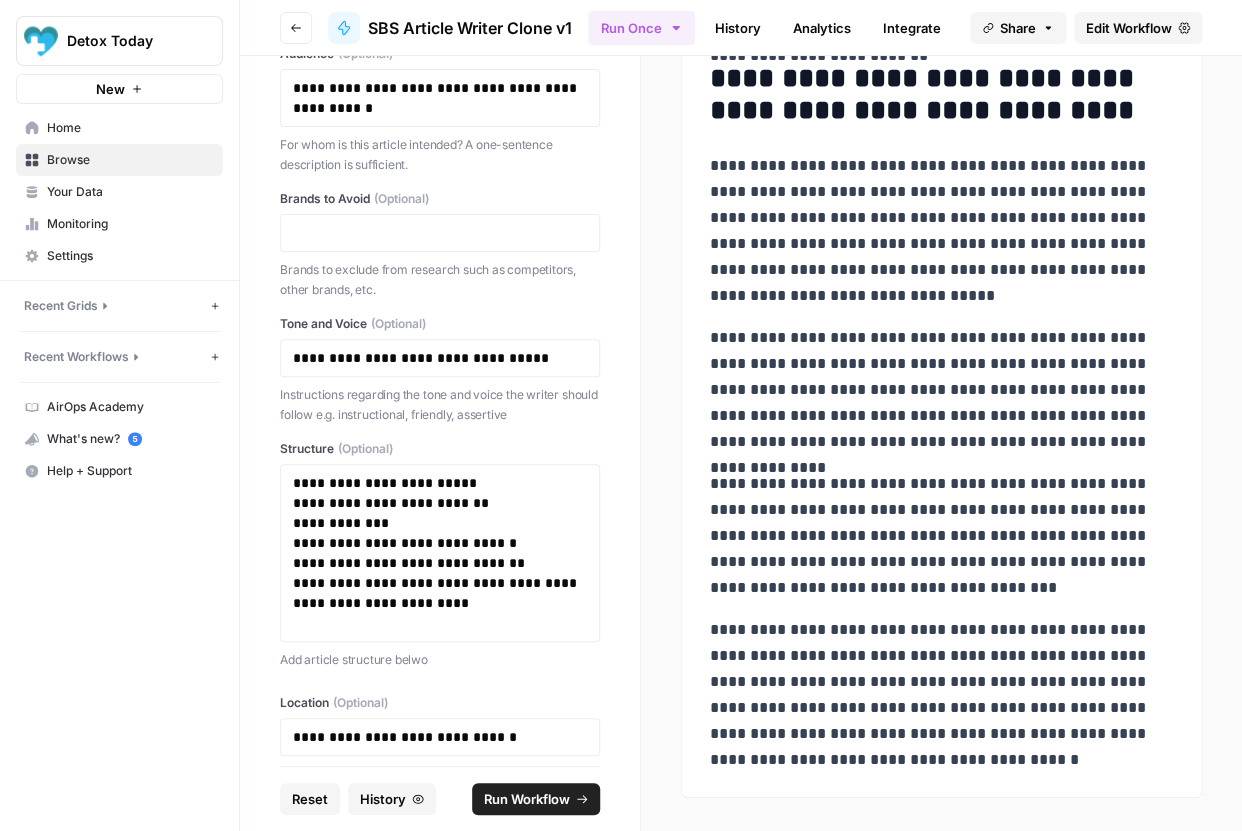 drag, startPoint x: 712, startPoint y: 148, endPoint x: 869, endPoint y: 760, distance: 631.8172 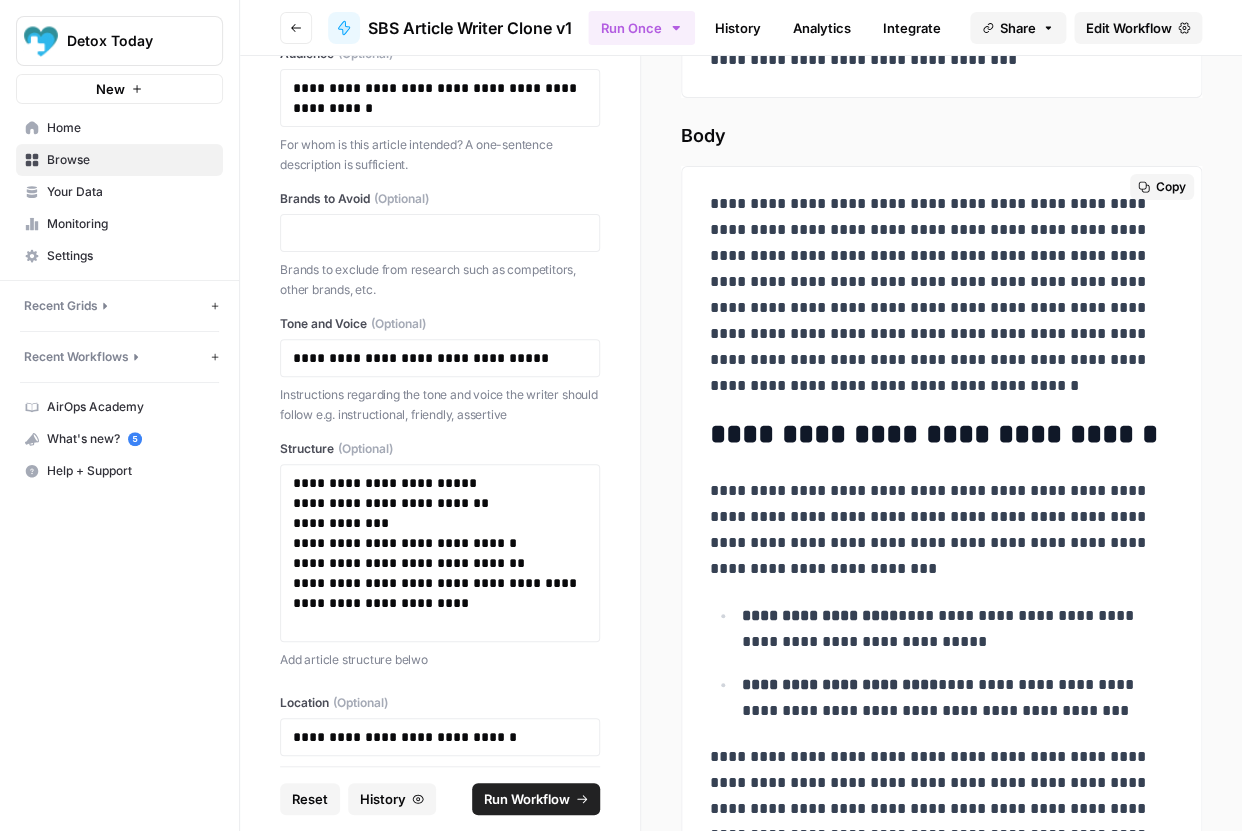 scroll, scrollTop: 0, scrollLeft: 0, axis: both 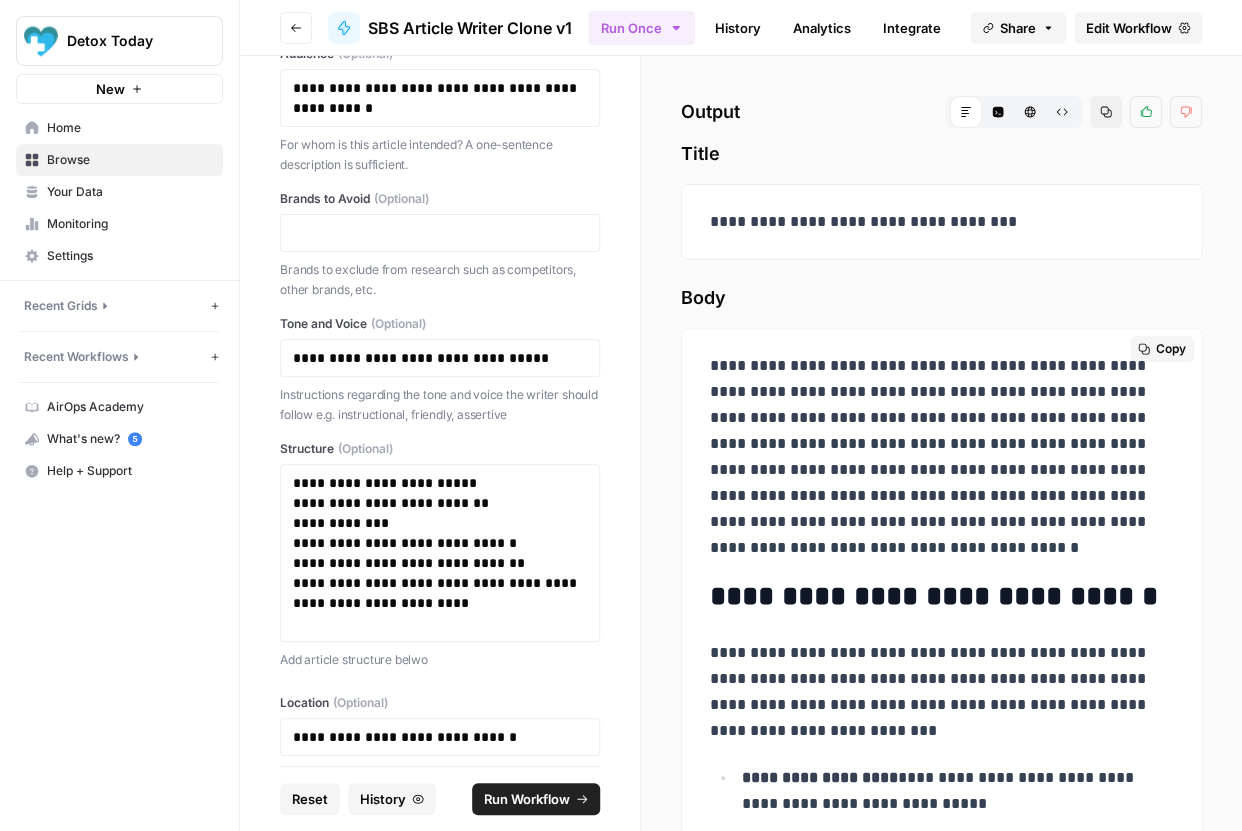 copy on "**********" 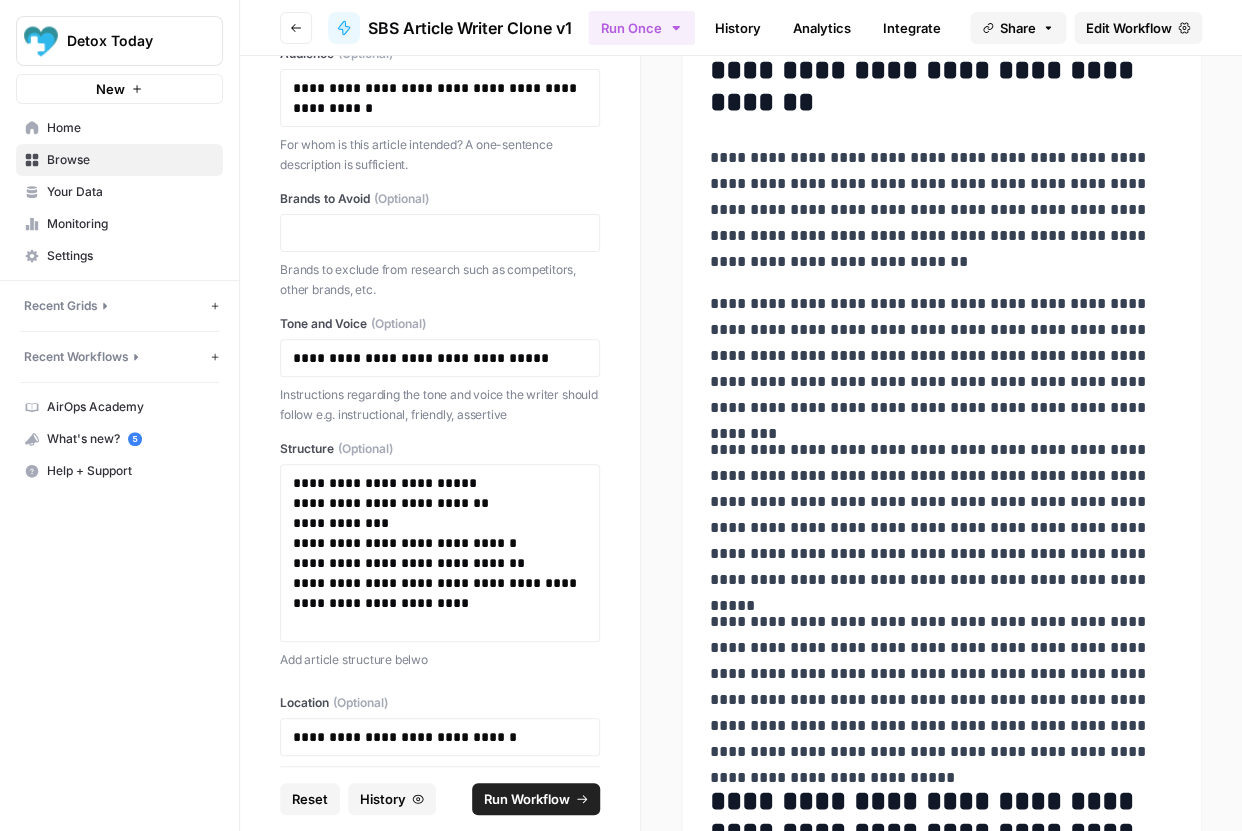 scroll, scrollTop: 1565, scrollLeft: 0, axis: vertical 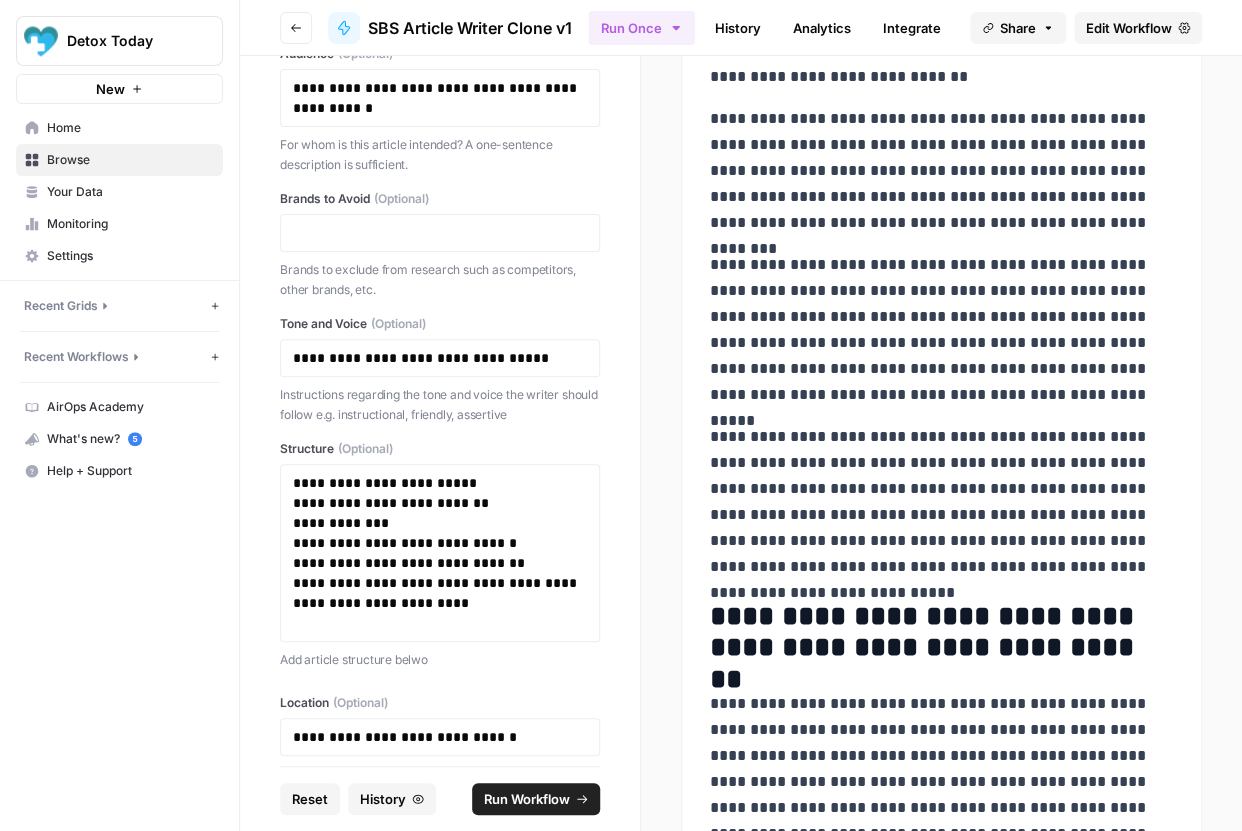 drag, startPoint x: 716, startPoint y: 106, endPoint x: 1135, endPoint y: 574, distance: 628.16003 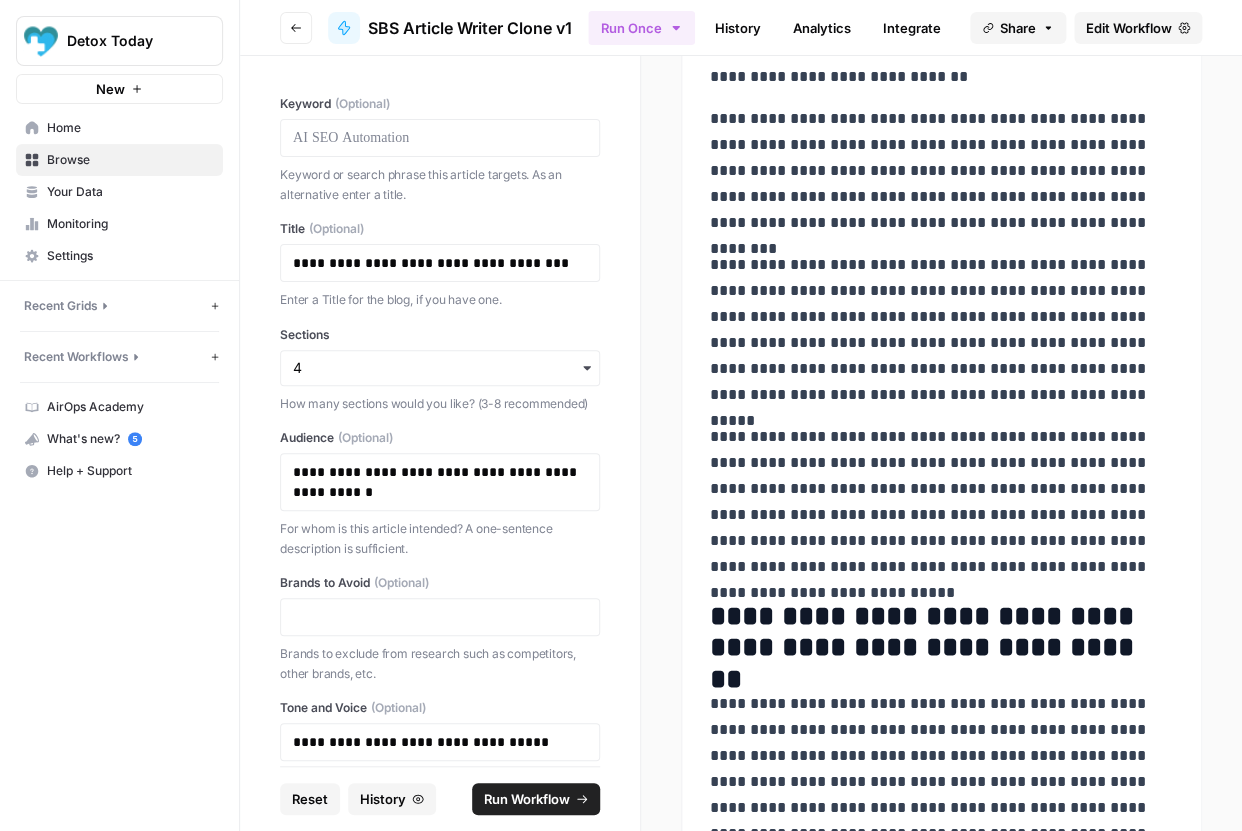 scroll, scrollTop: 0, scrollLeft: 0, axis: both 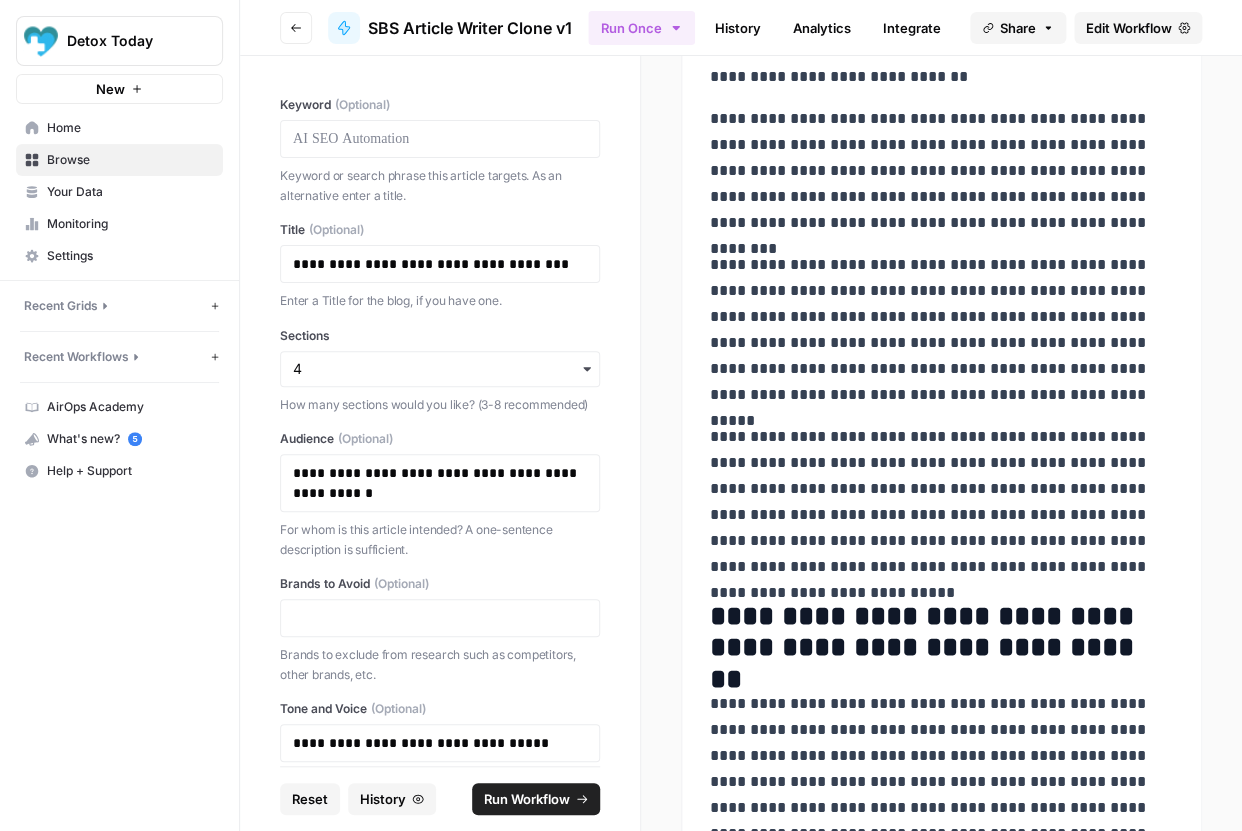 click on "SBS Article Writer Clone v1" at bounding box center [470, 28] 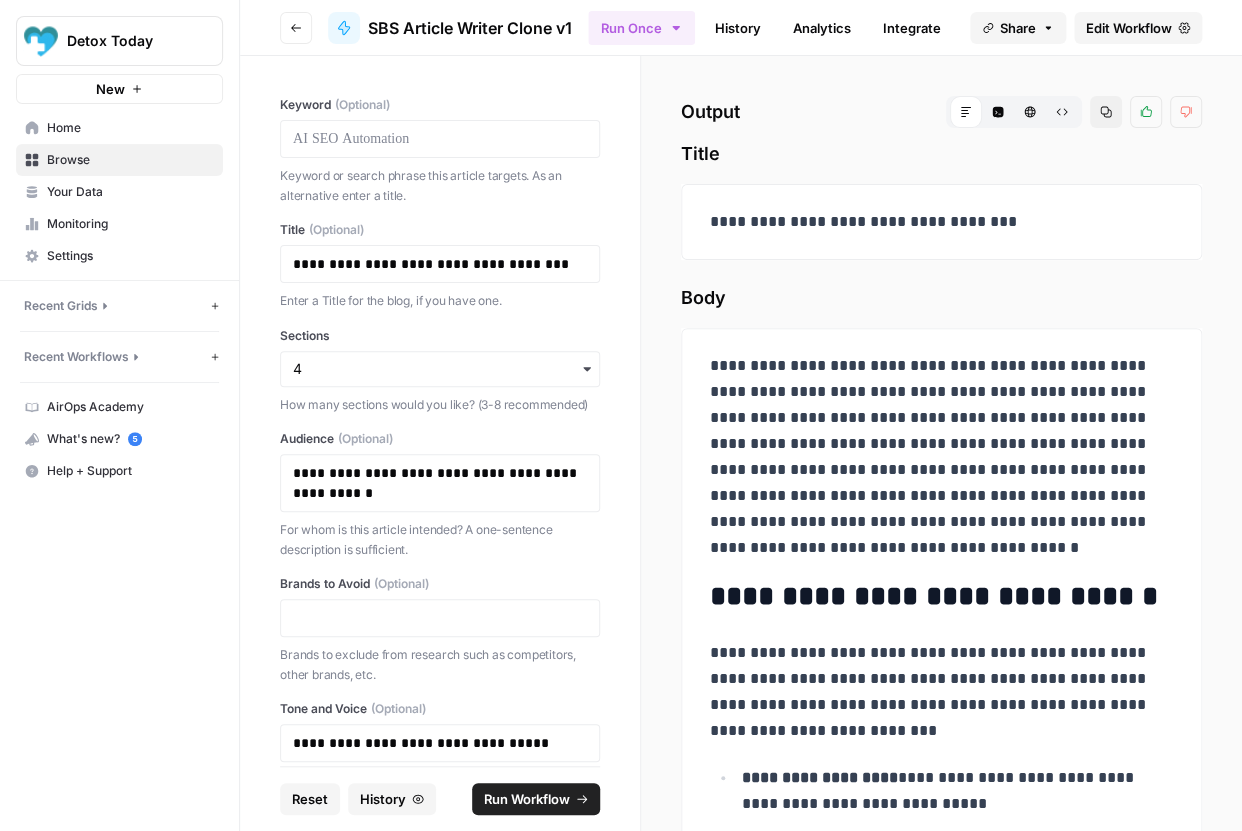 click 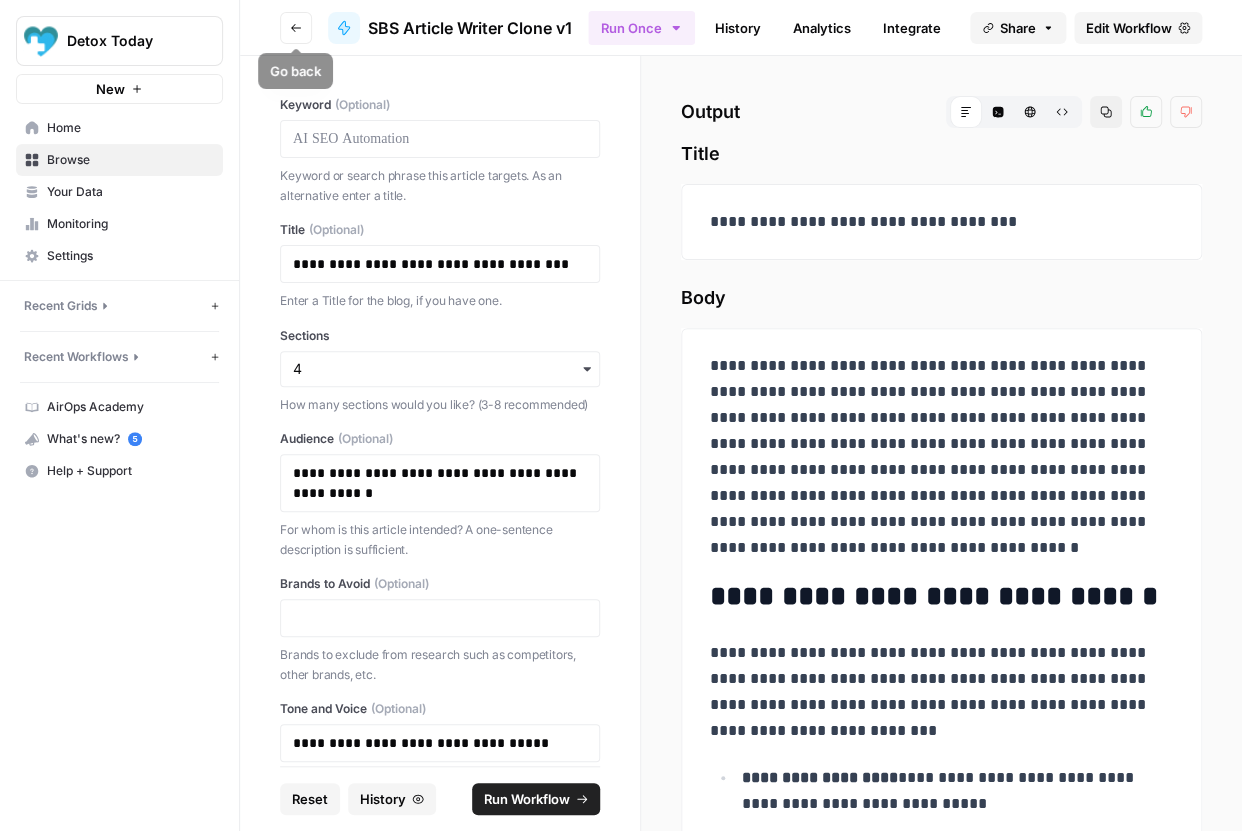 click 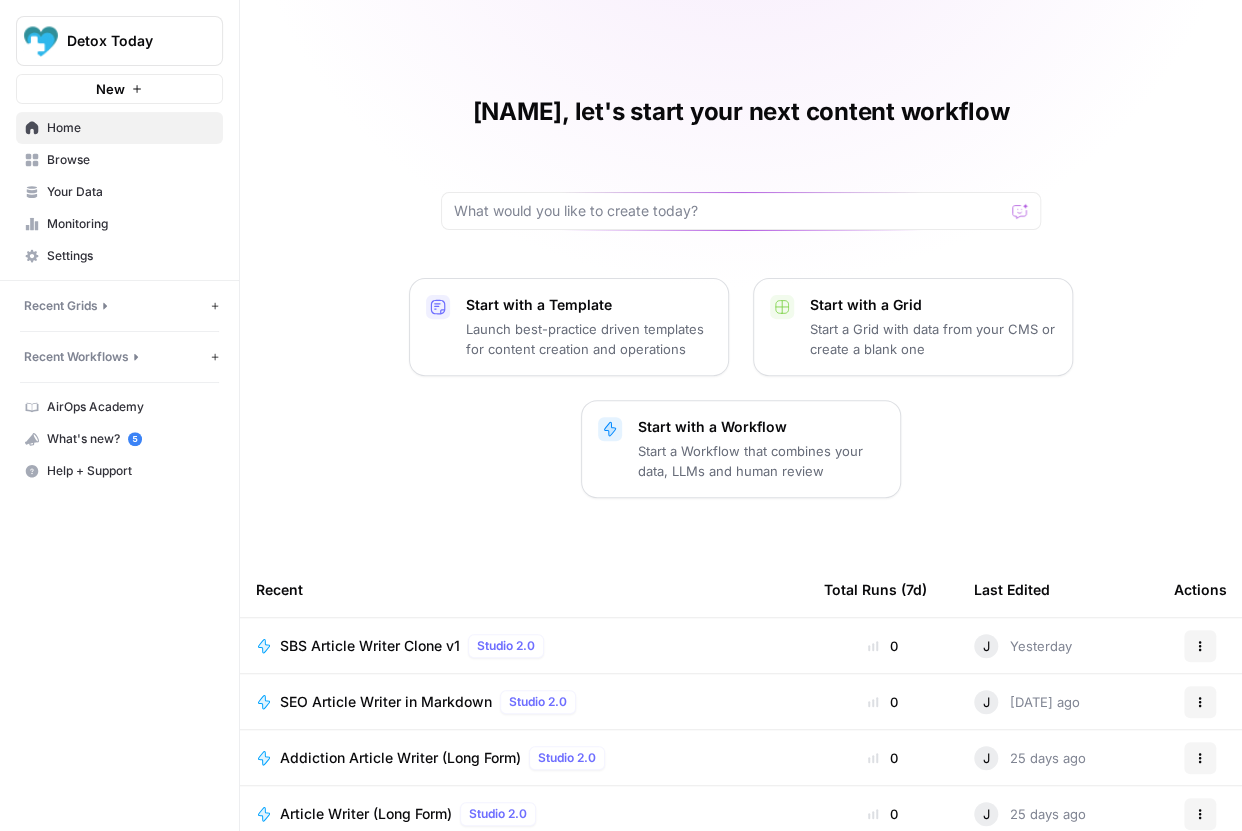 click on "SBS Article Writer Clone v1" at bounding box center [370, 646] 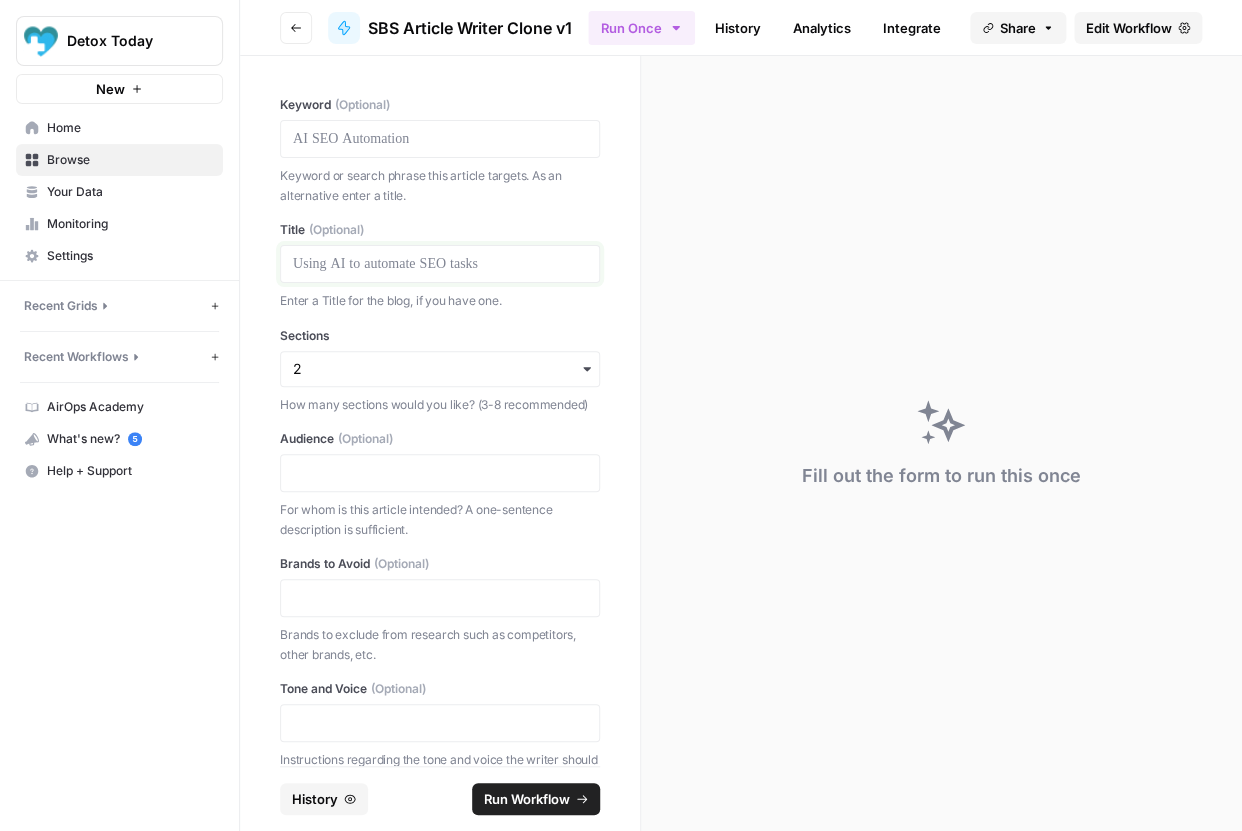 click at bounding box center [440, 264] 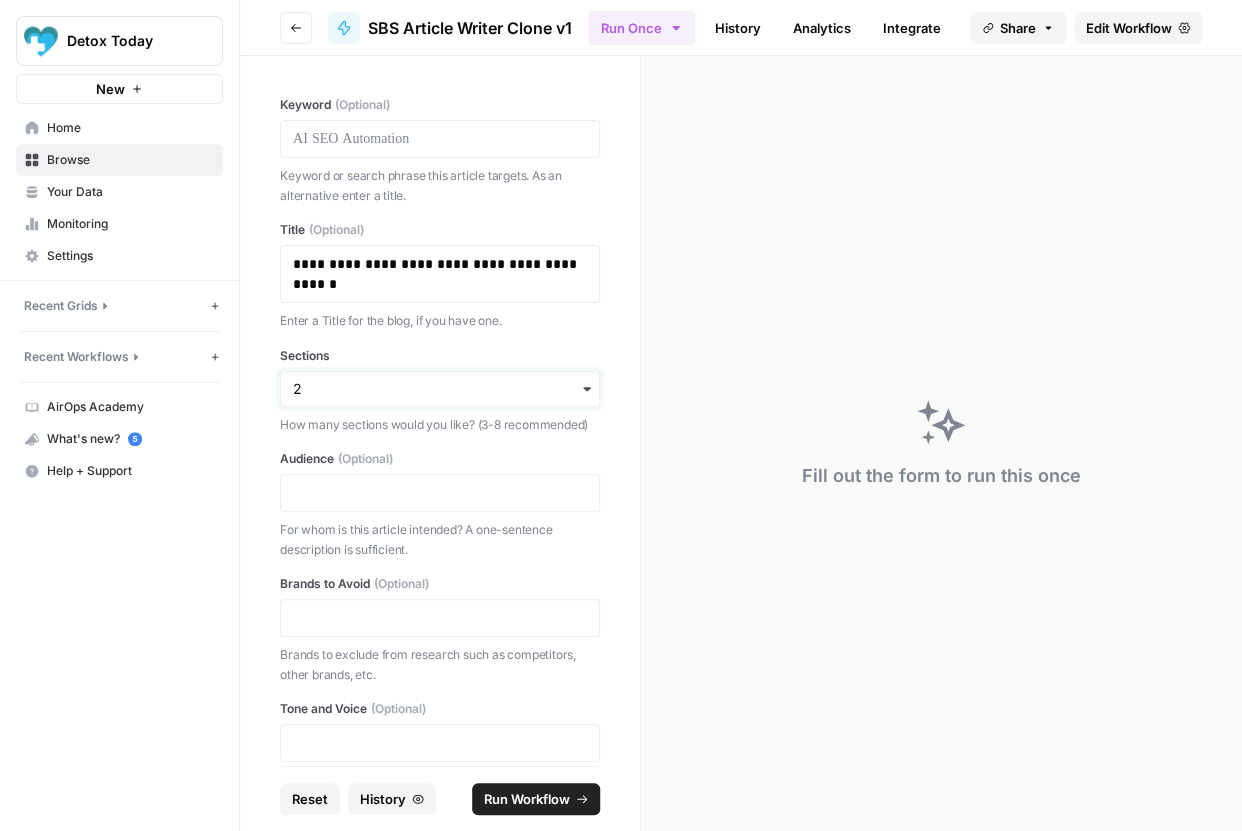 click on "Sections" at bounding box center [440, 389] 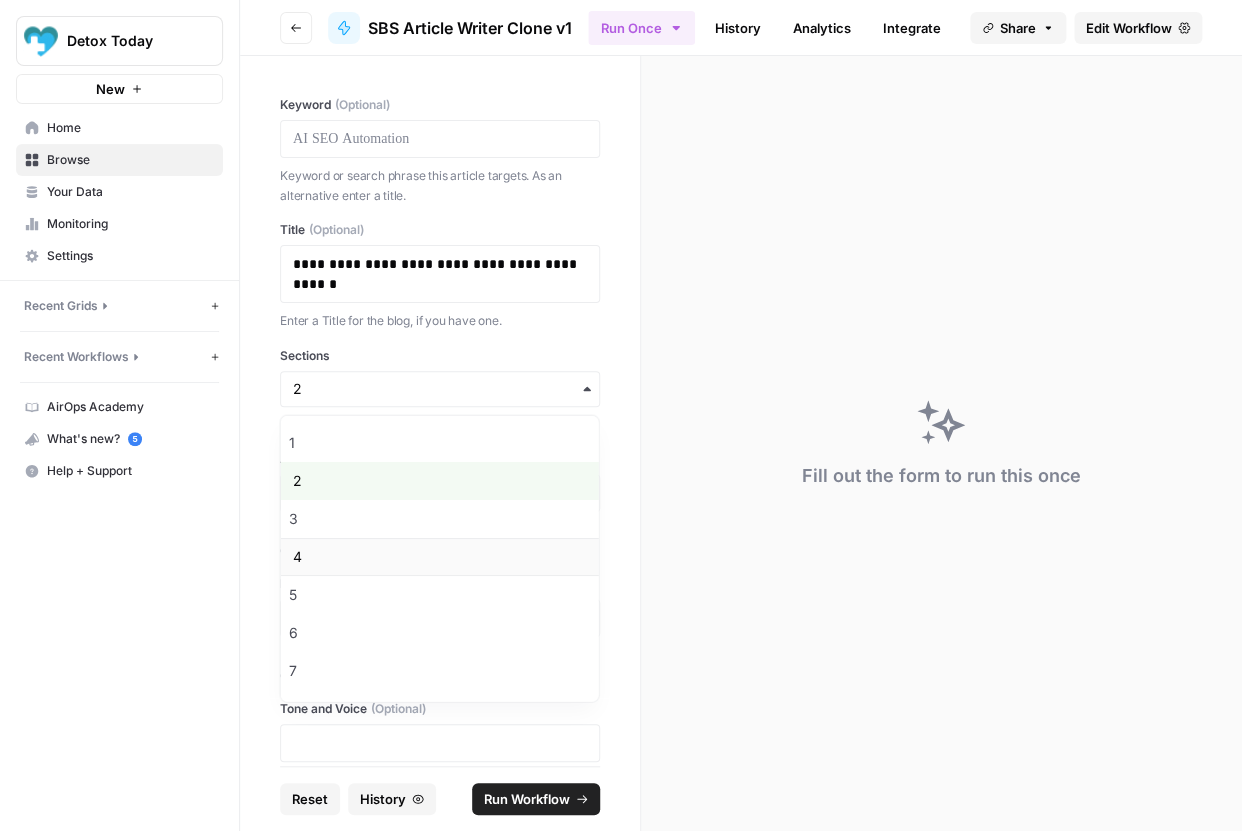 scroll, scrollTop: 110, scrollLeft: 0, axis: vertical 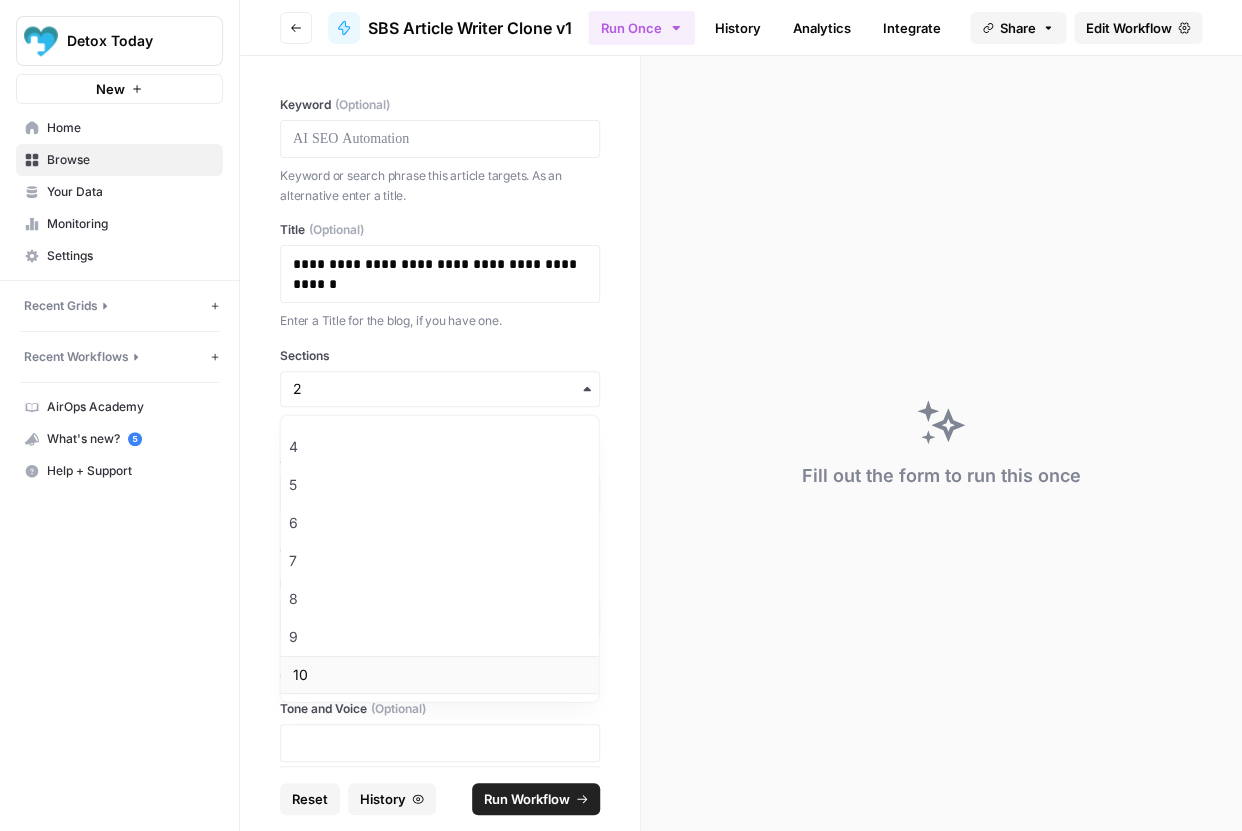 click on "10" at bounding box center [440, 675] 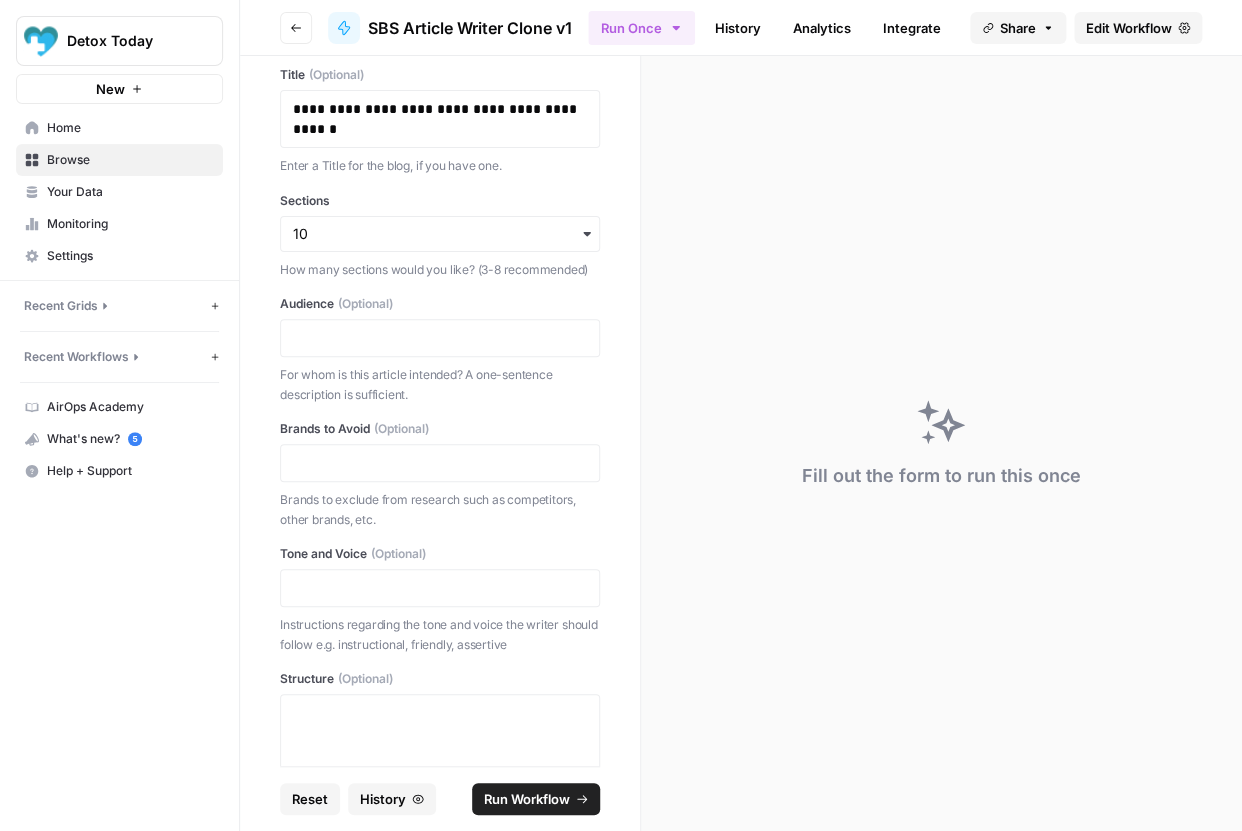 scroll, scrollTop: 399, scrollLeft: 0, axis: vertical 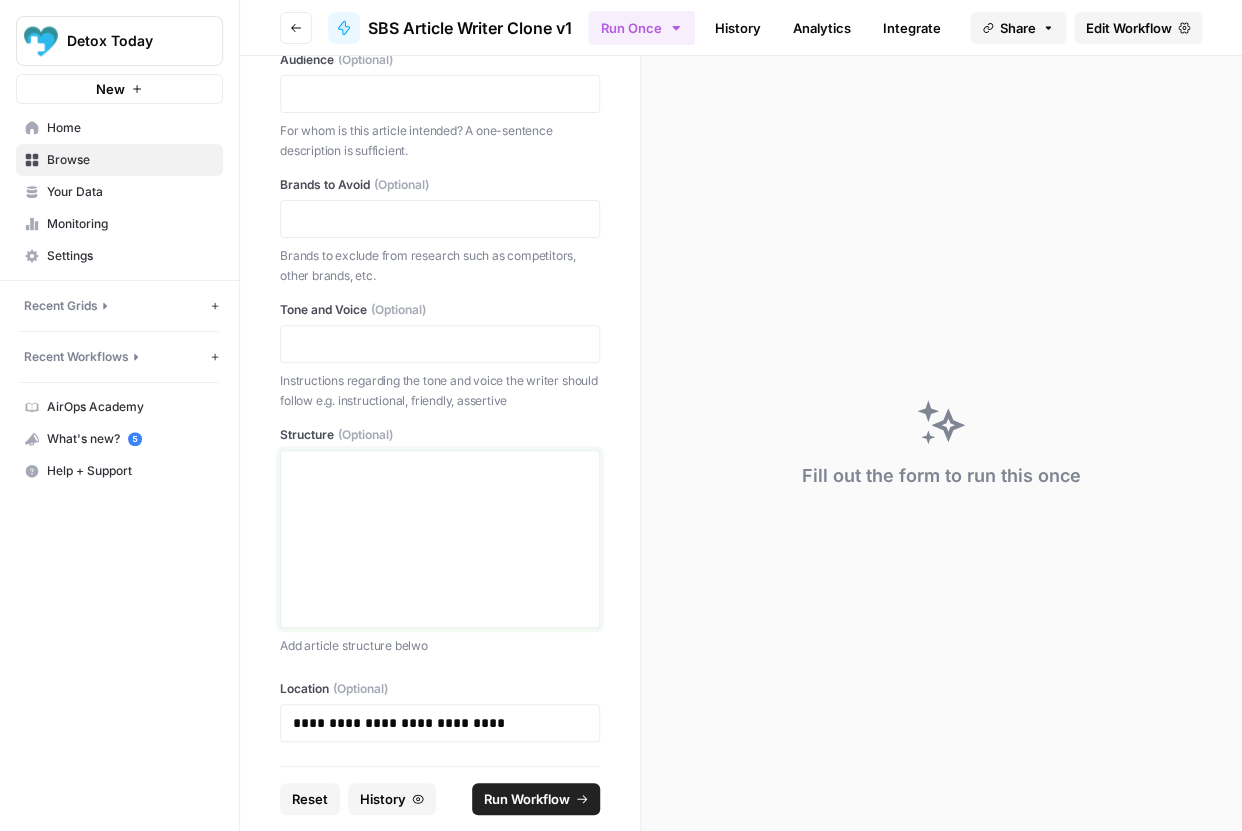 click at bounding box center [440, 539] 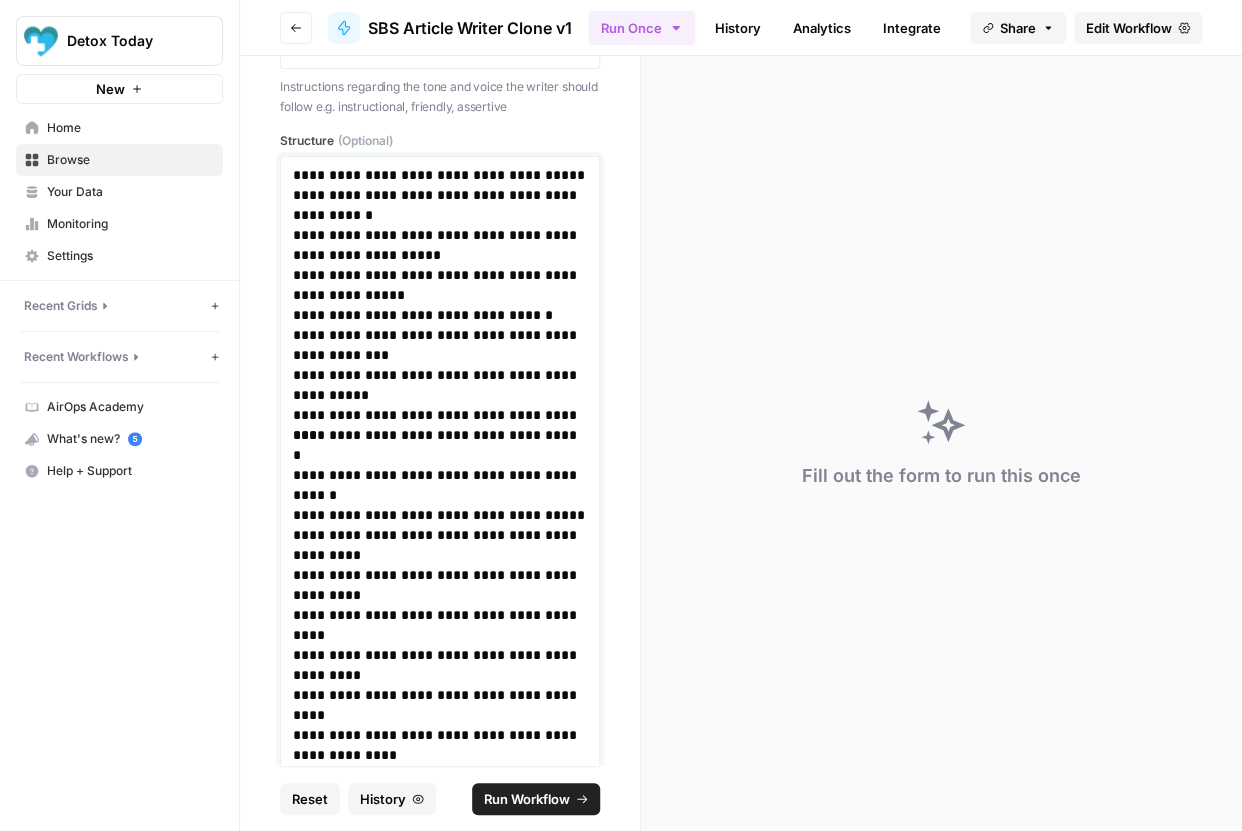 scroll, scrollTop: 680, scrollLeft: 0, axis: vertical 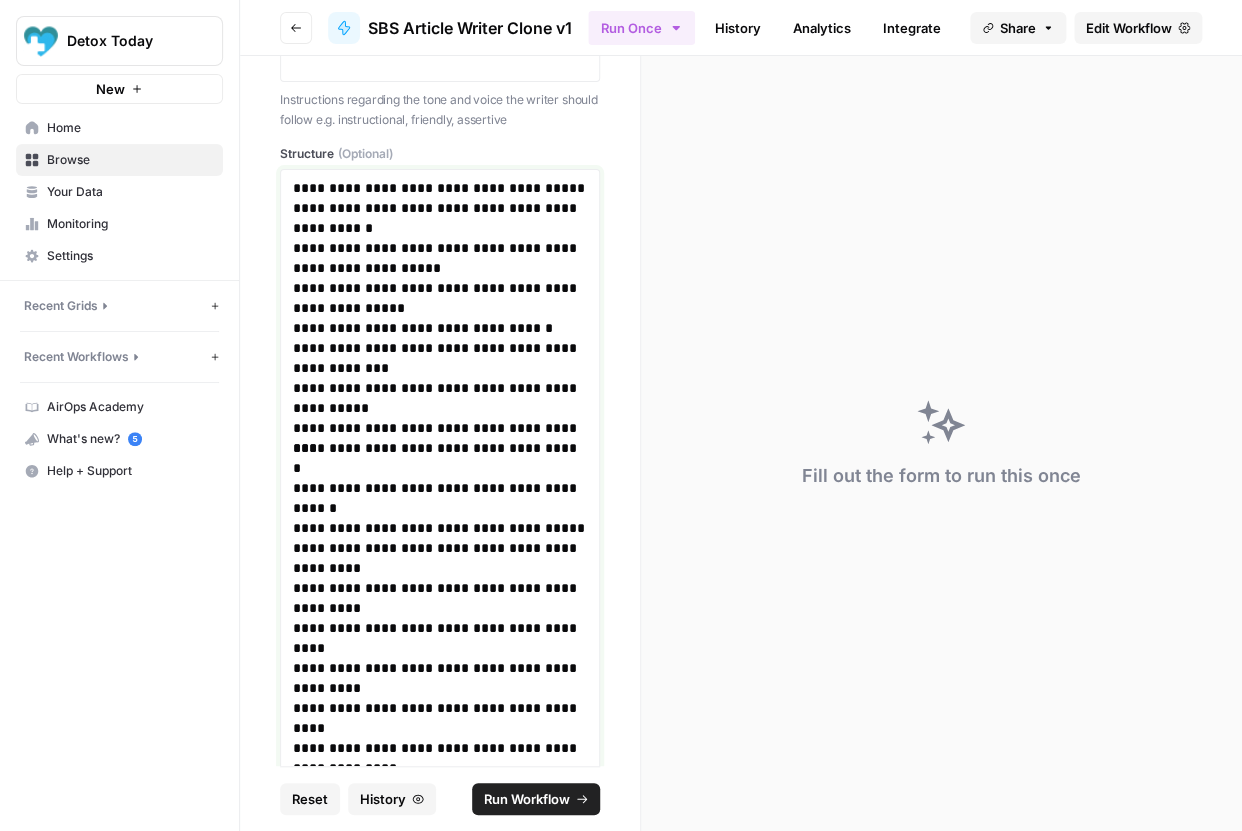 drag, startPoint x: 461, startPoint y: 190, endPoint x: 564, endPoint y: 184, distance: 103.17461 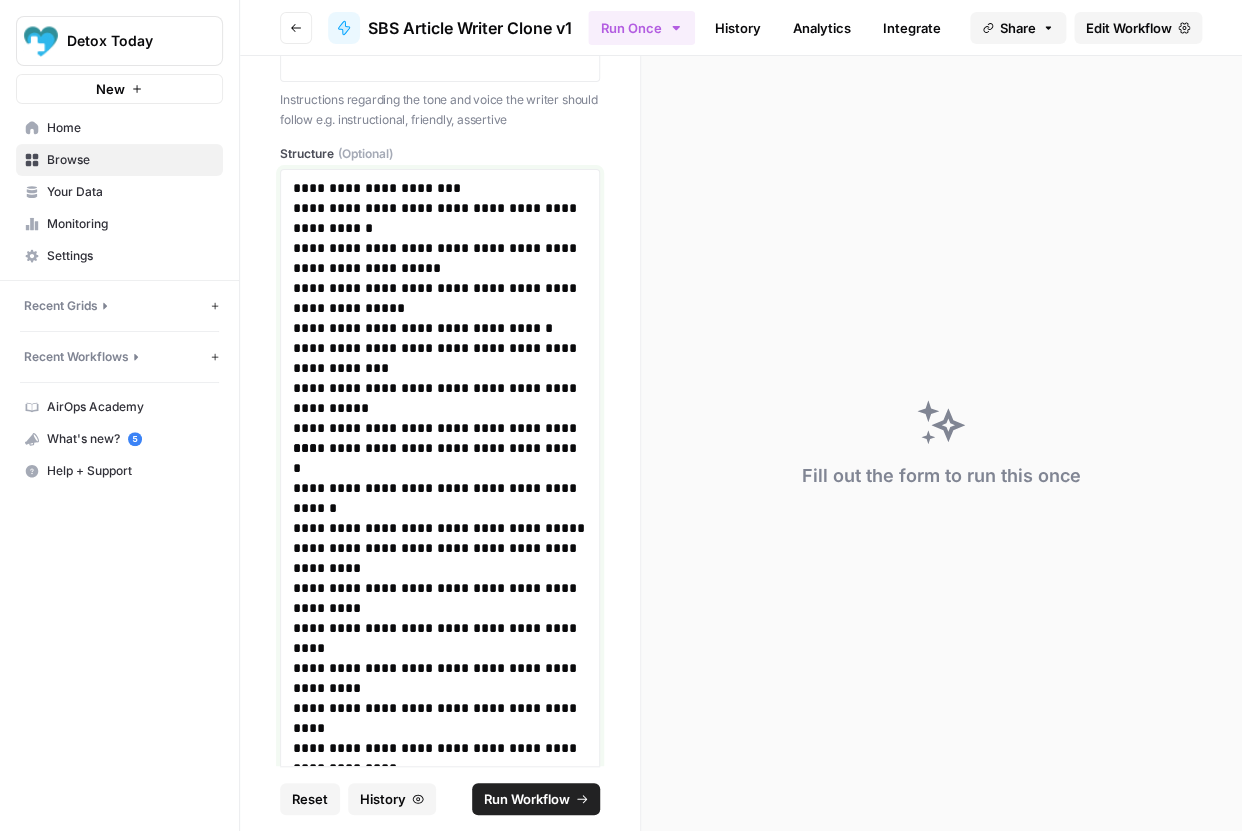 type 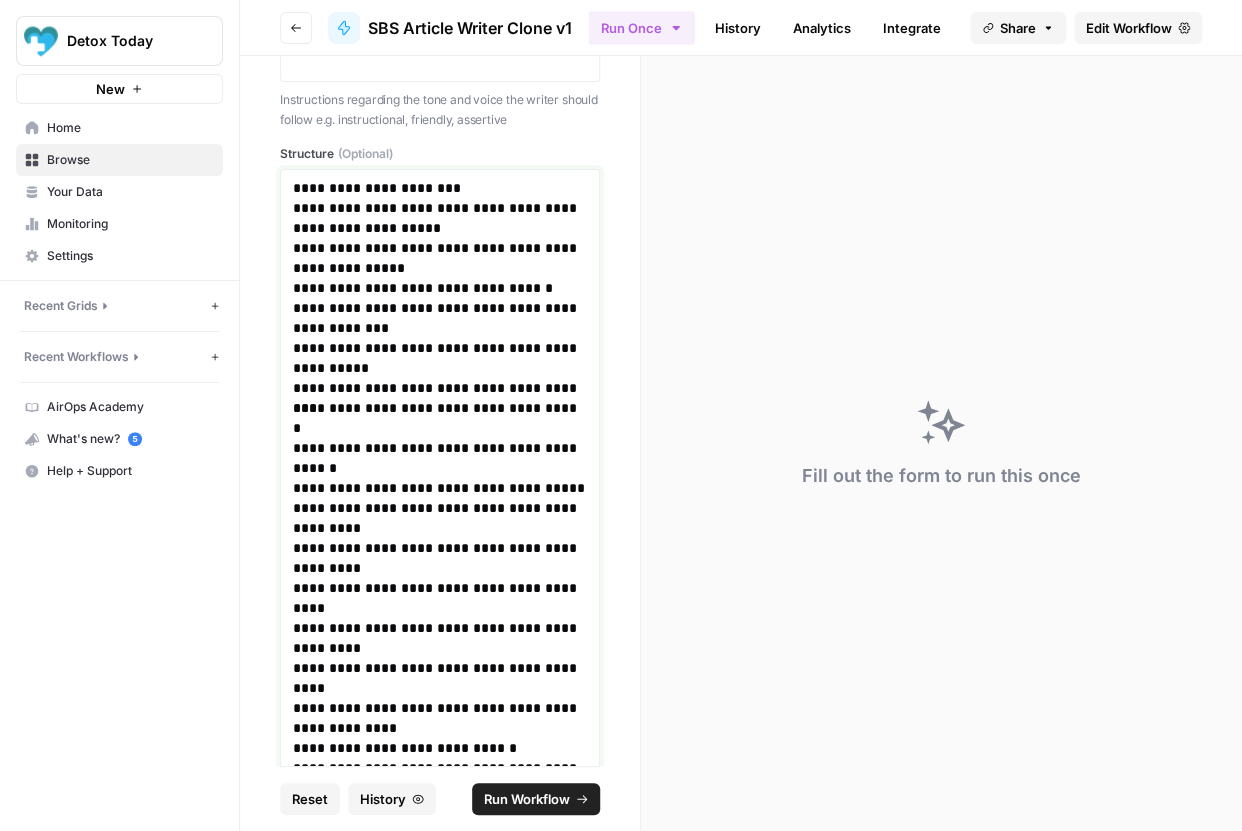 drag, startPoint x: 378, startPoint y: 270, endPoint x: 293, endPoint y: 249, distance: 87.555695 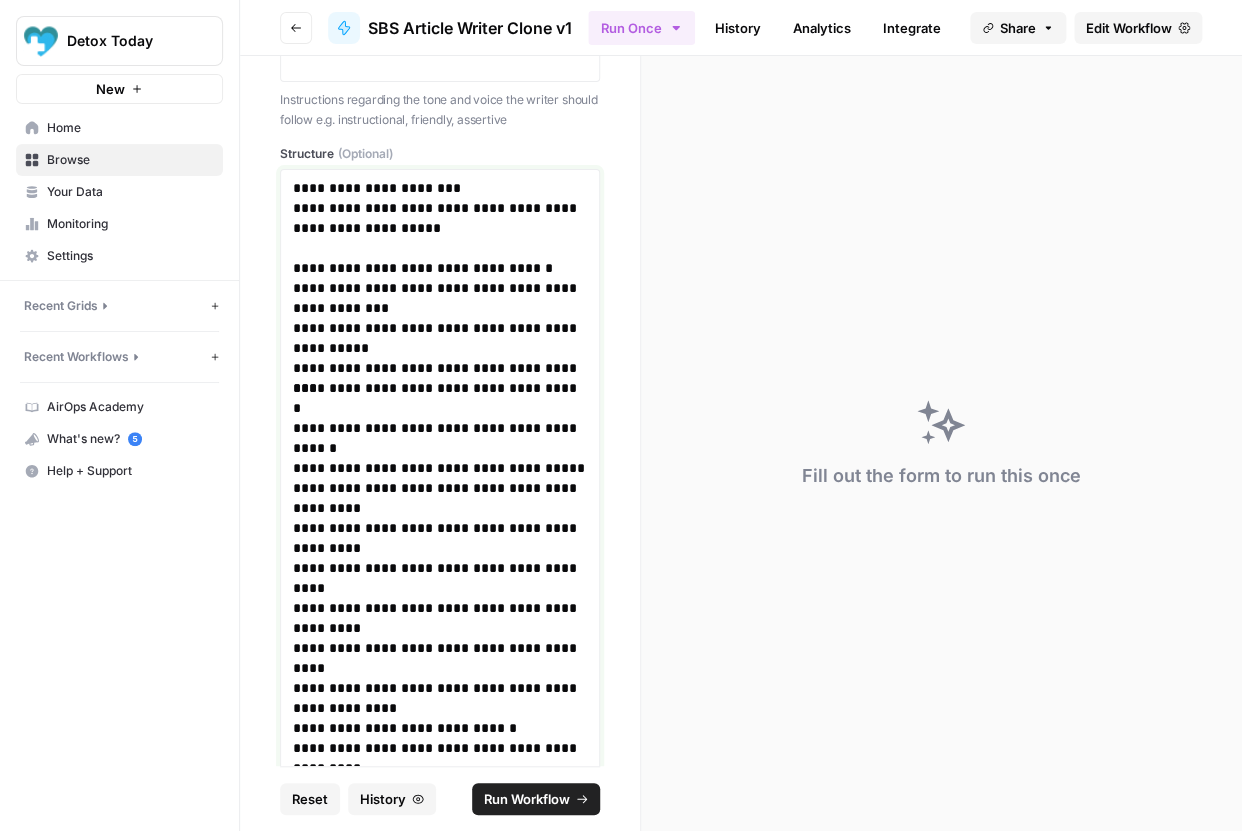 click on "**********" at bounding box center [440, 298] 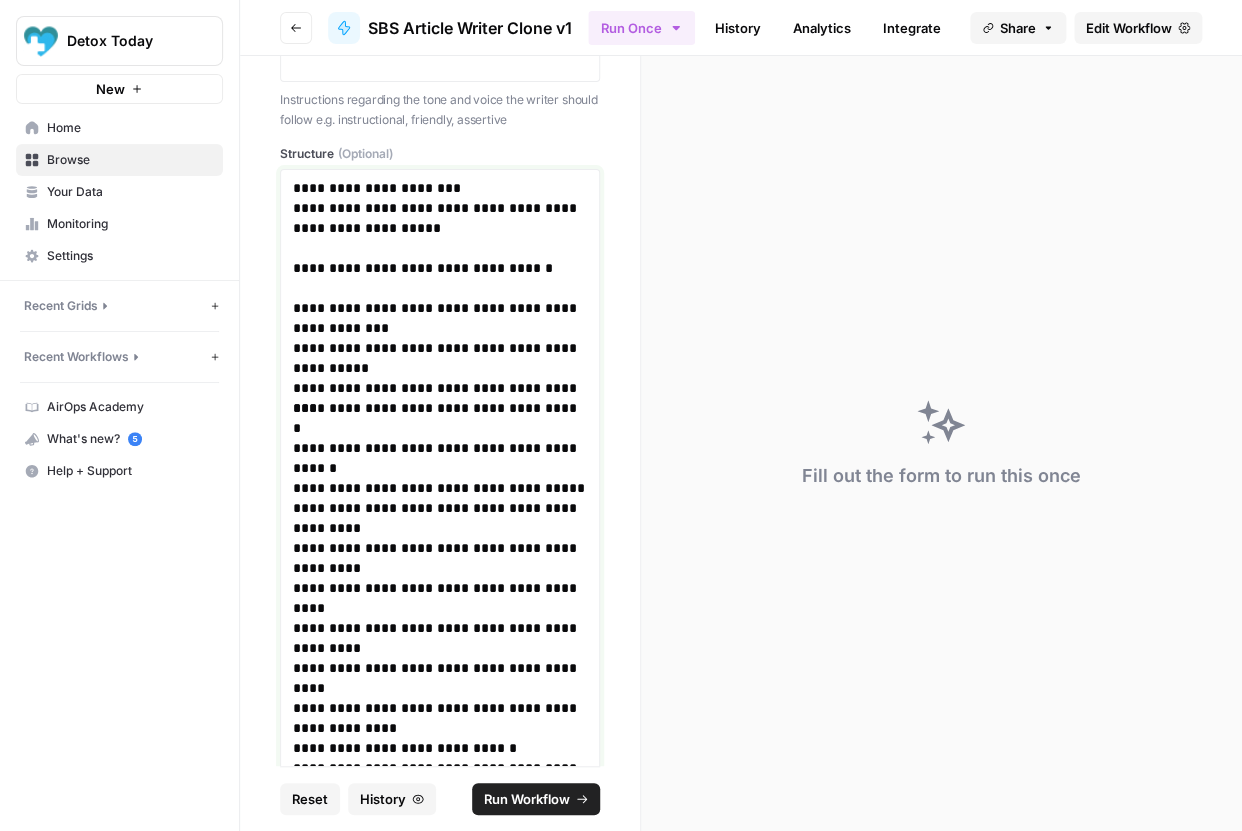 click on "**********" at bounding box center (440, 358) 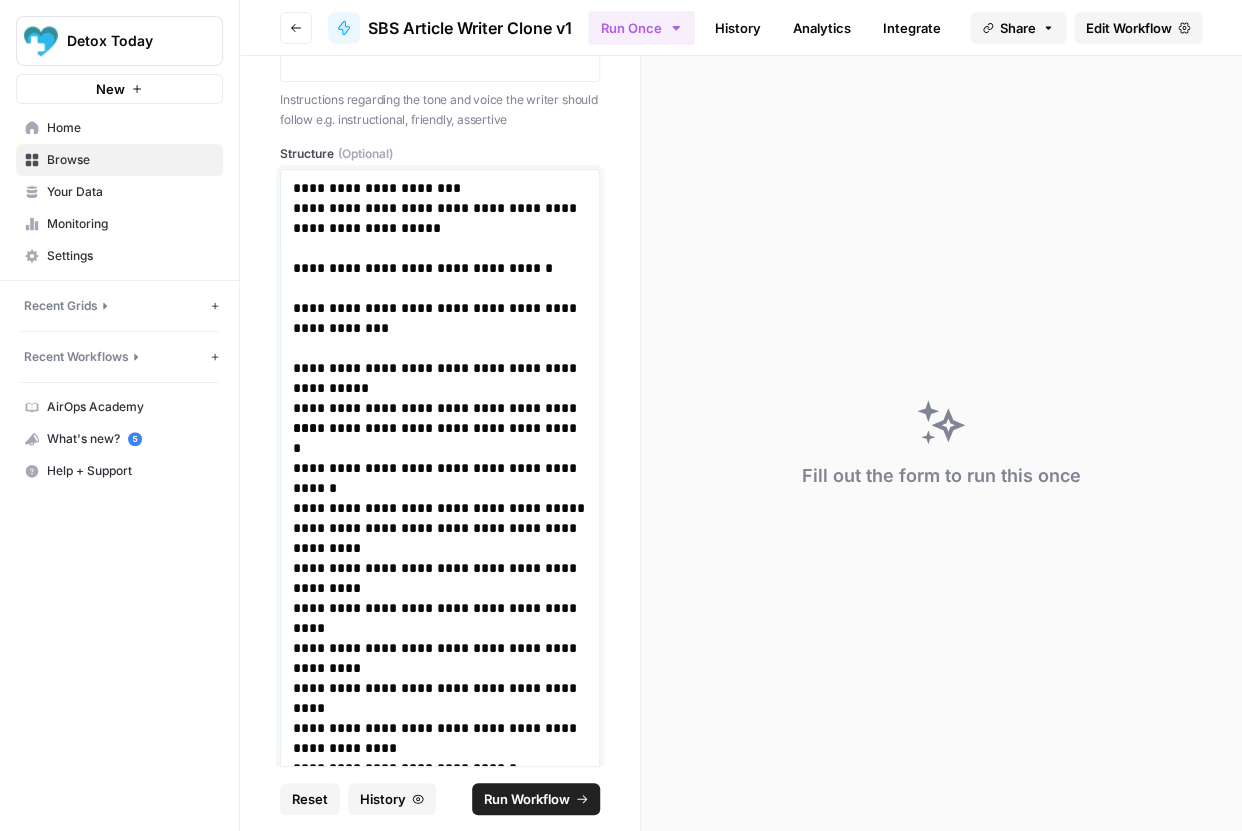 click on "**********" at bounding box center [440, 408] 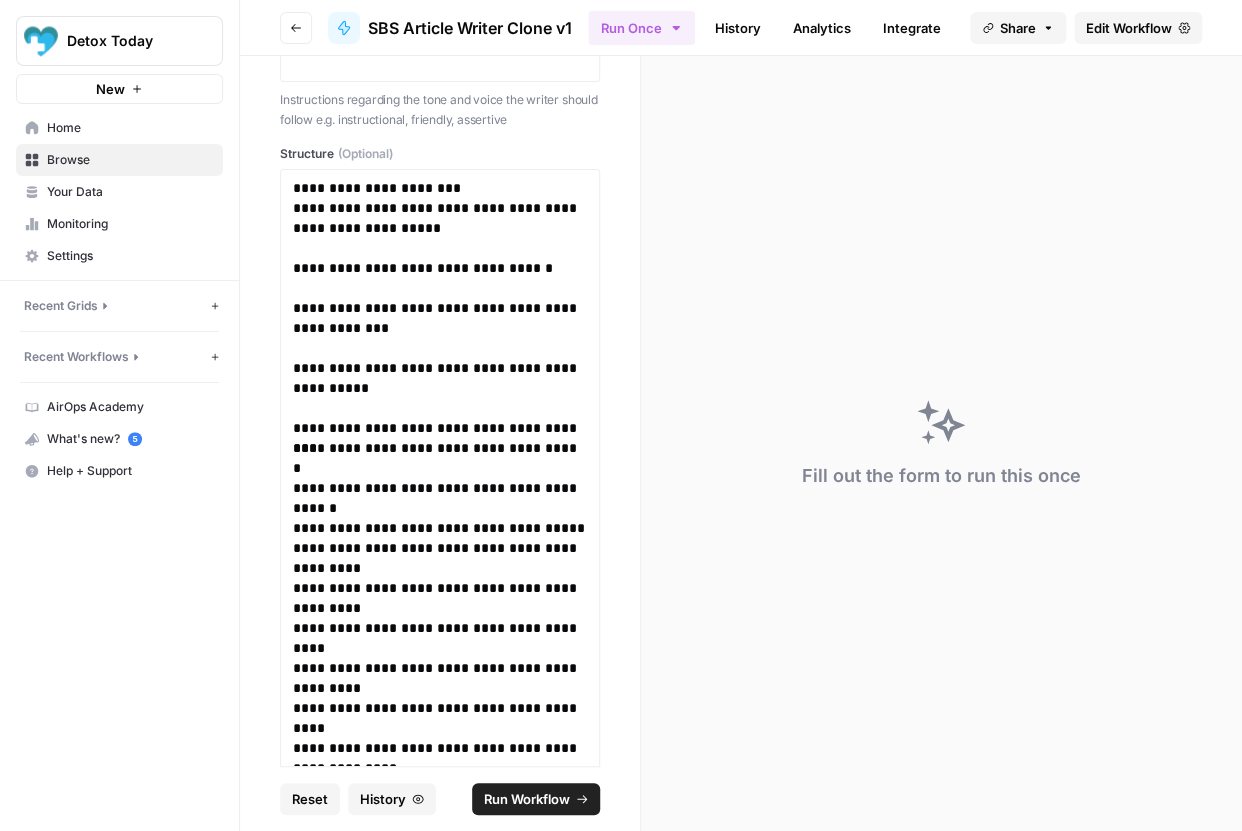 click on "**********" at bounding box center (440, 528) 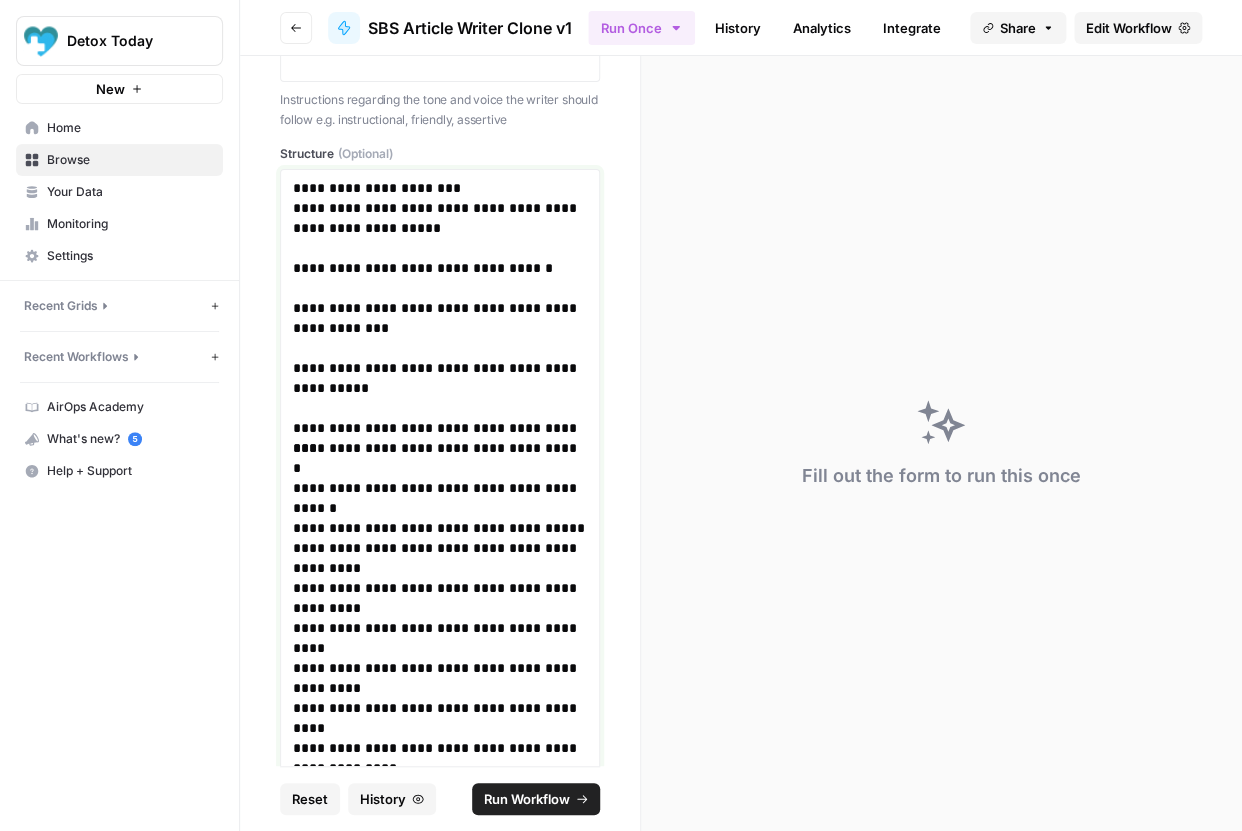 click on "**********" at bounding box center (440, 458) 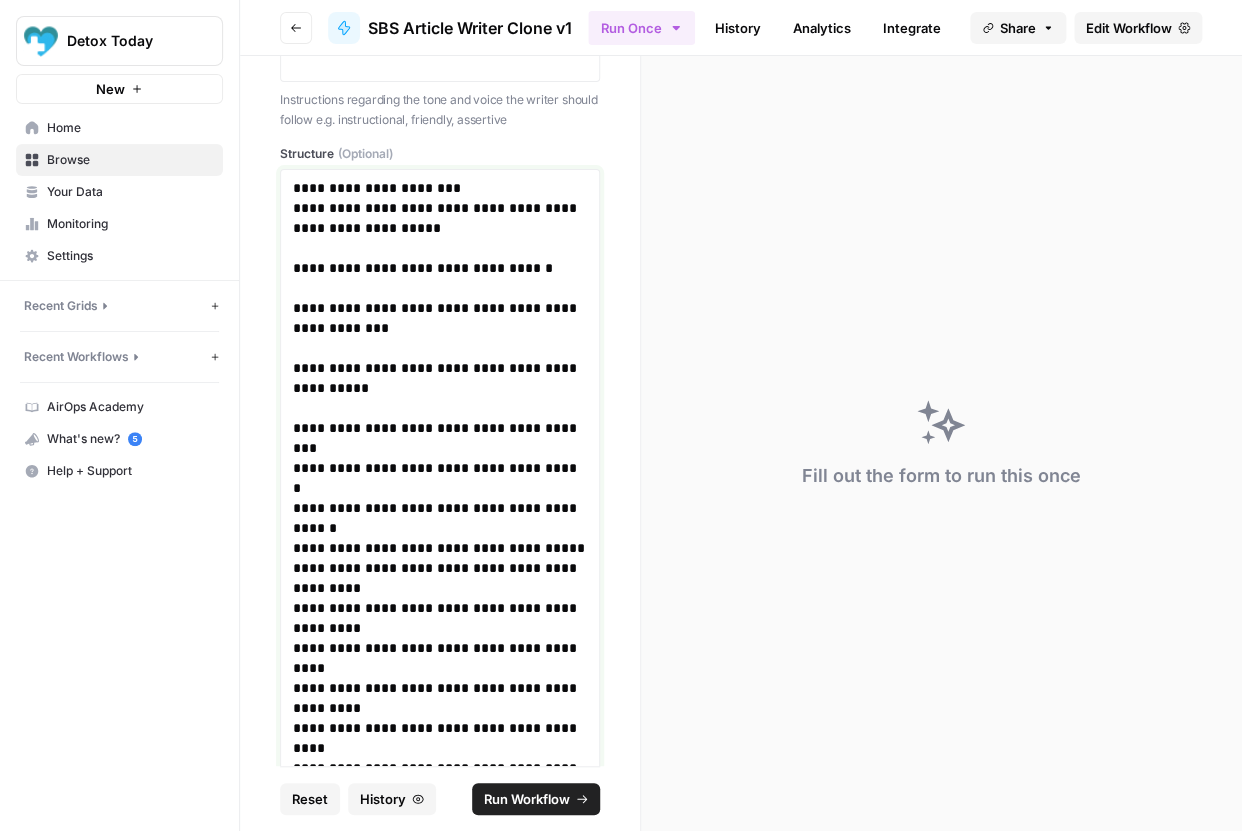 click on "**********" at bounding box center (440, 518) 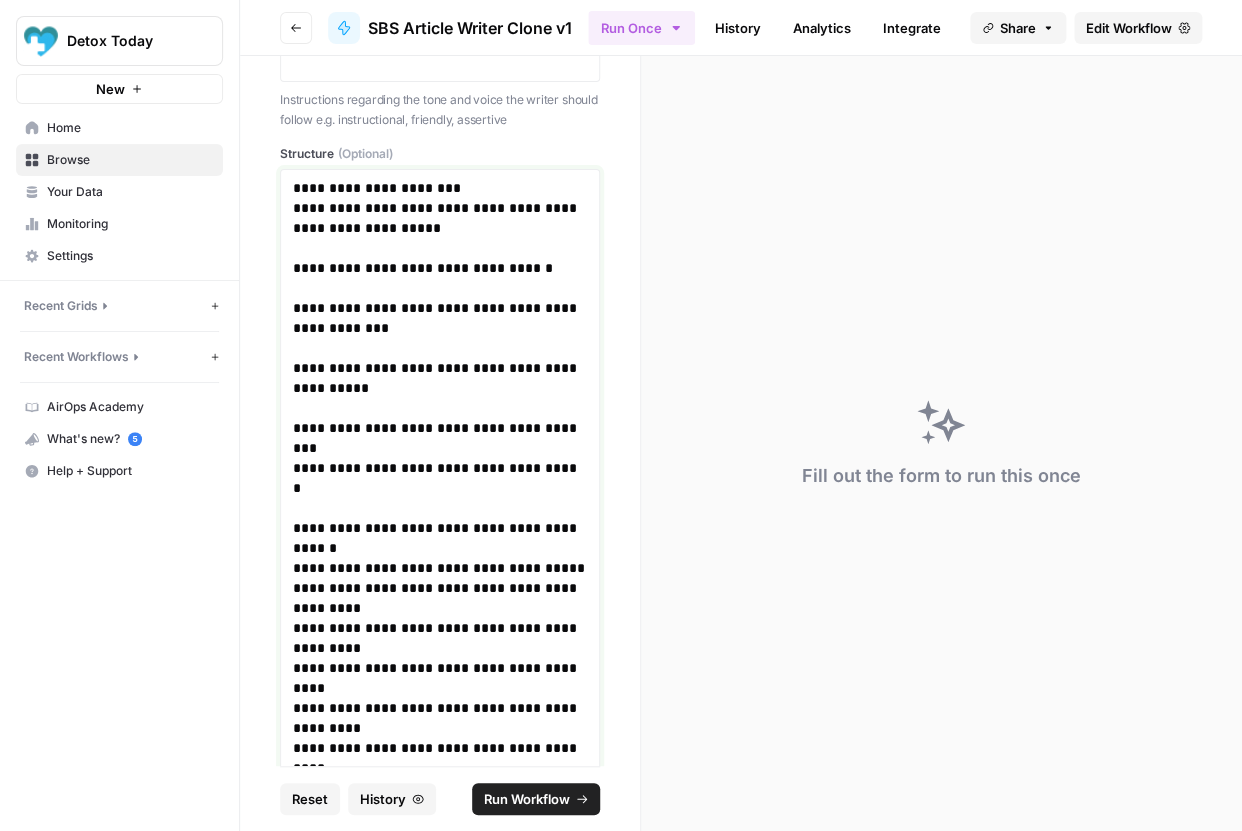click on "**********" at bounding box center [440, 568] 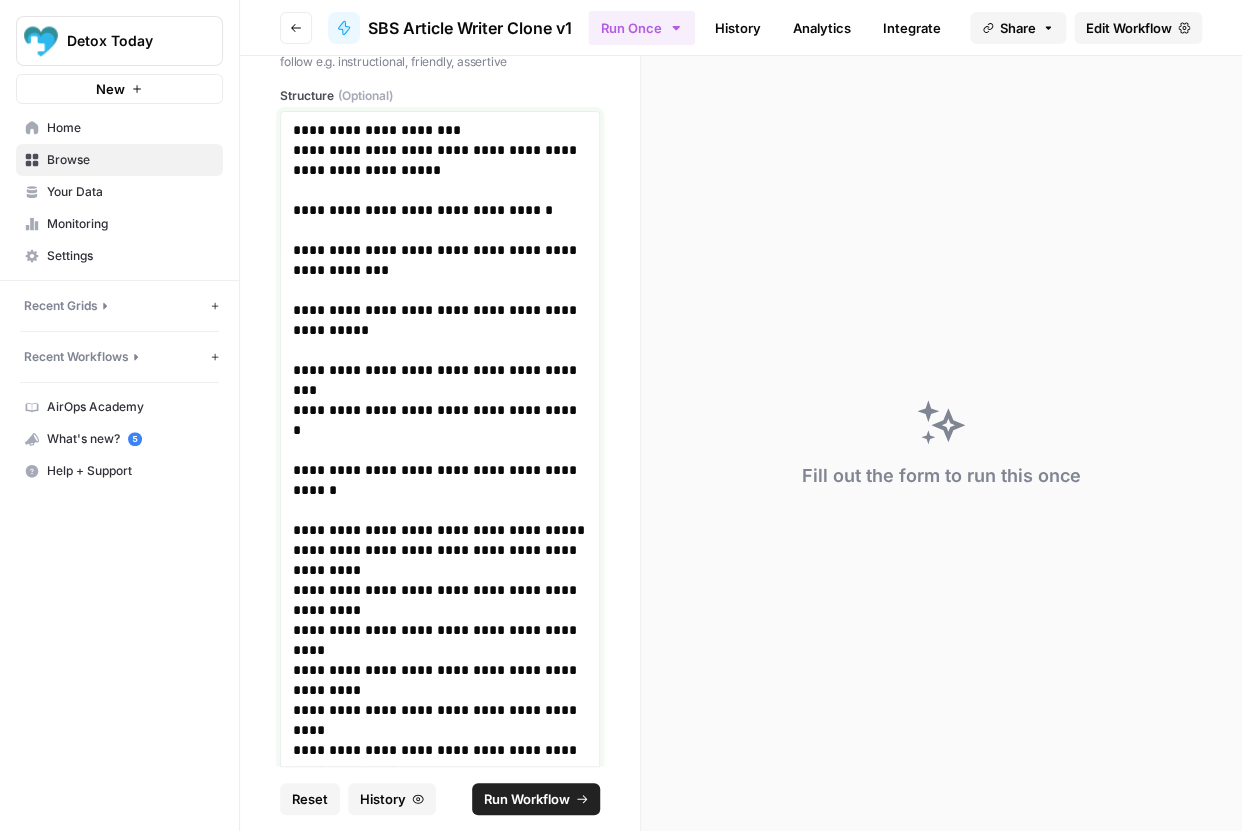 scroll, scrollTop: 773, scrollLeft: 0, axis: vertical 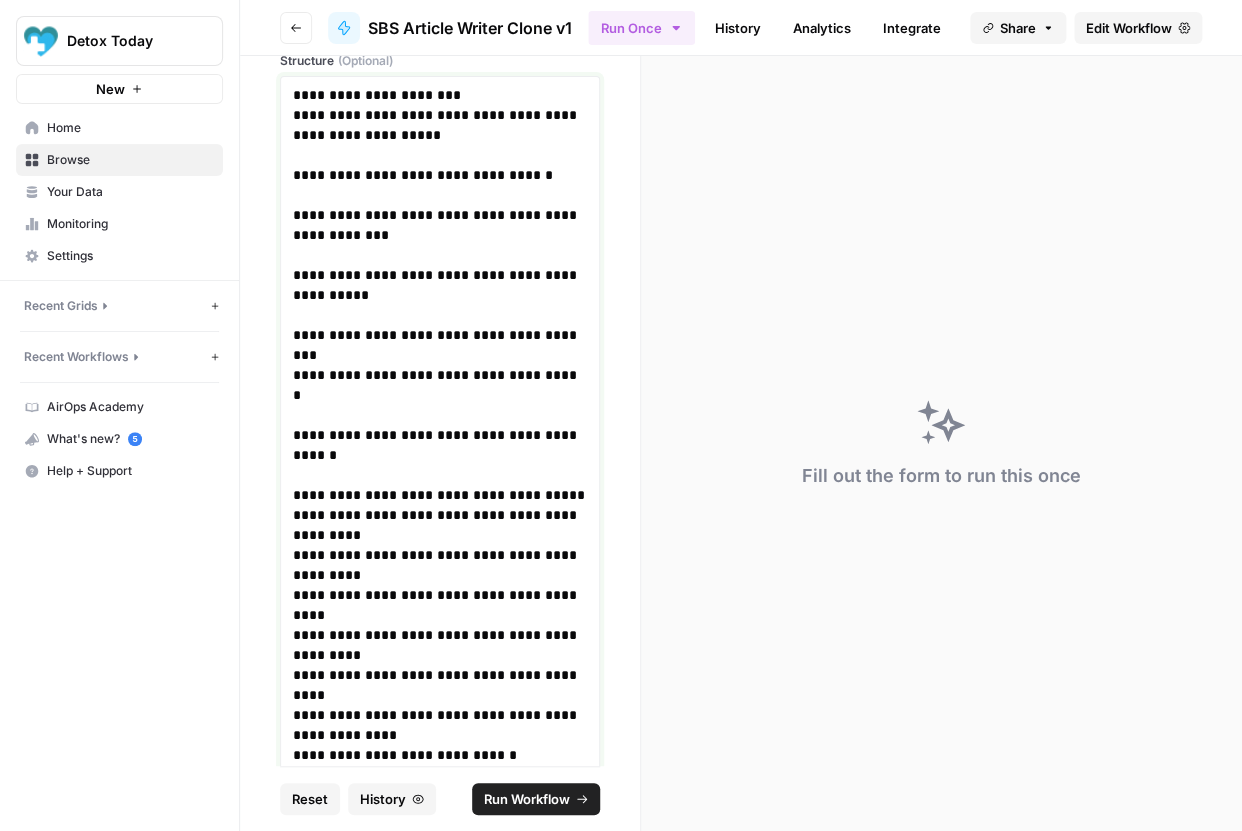 drag, startPoint x: 365, startPoint y: 577, endPoint x: 292, endPoint y: 522, distance: 91.400215 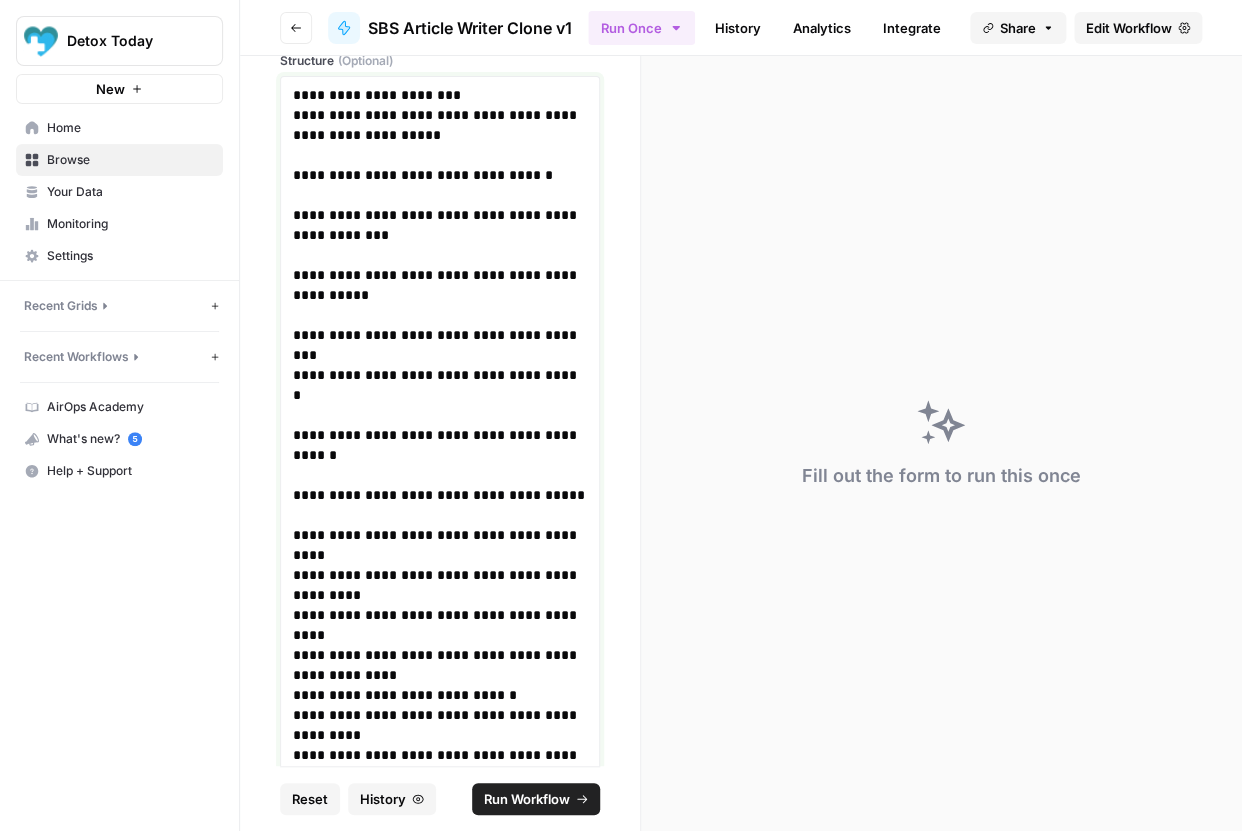click on "**********" at bounding box center (440, 545) 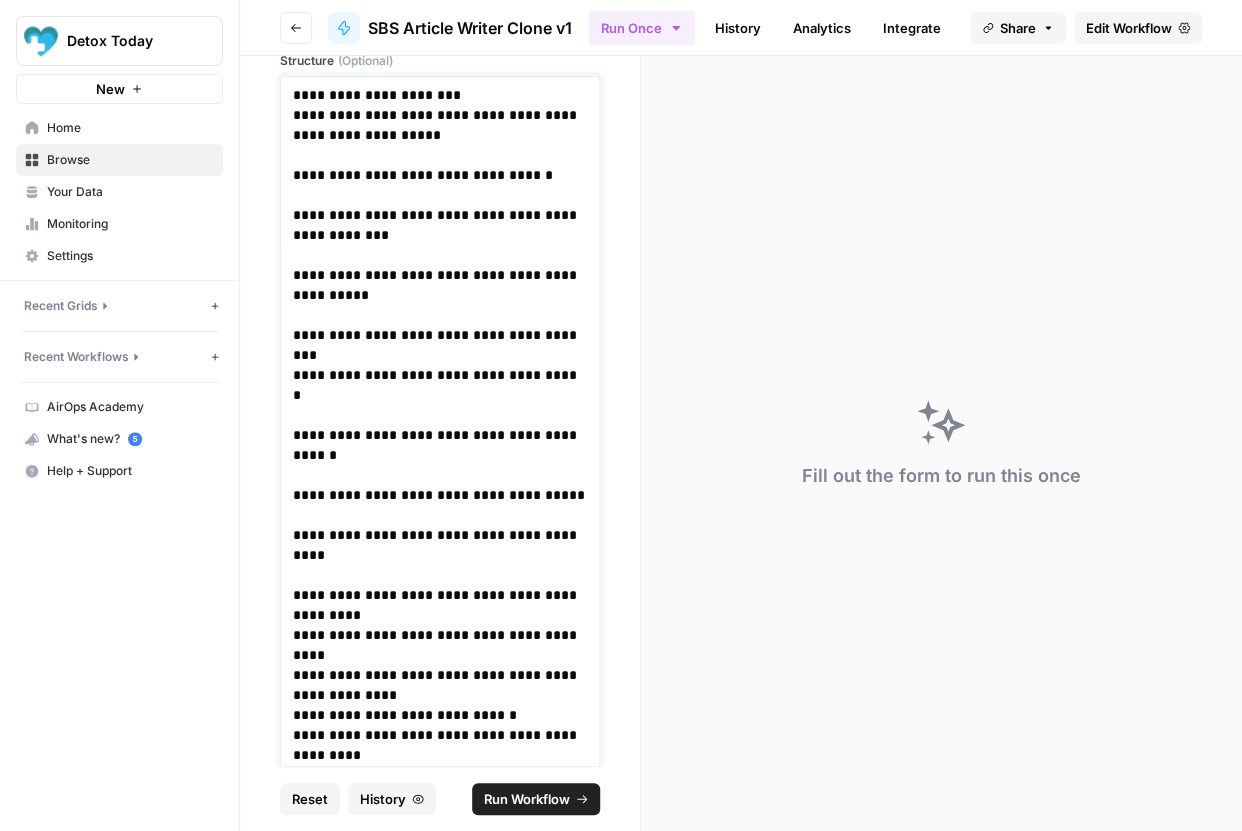 drag, startPoint x: 340, startPoint y: 560, endPoint x: 286, endPoint y: 539, distance: 57.939625 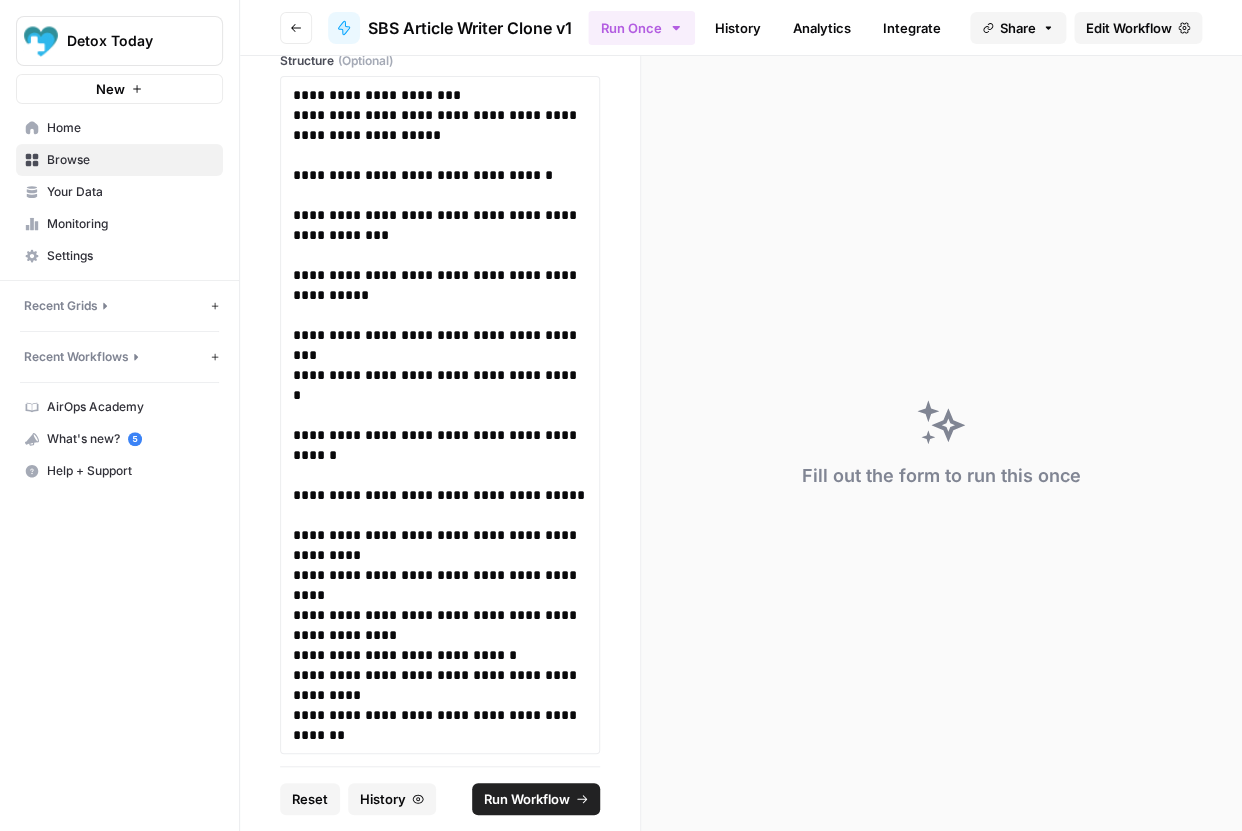 drag, startPoint x: 292, startPoint y: 578, endPoint x: 386, endPoint y: 593, distance: 95.189285 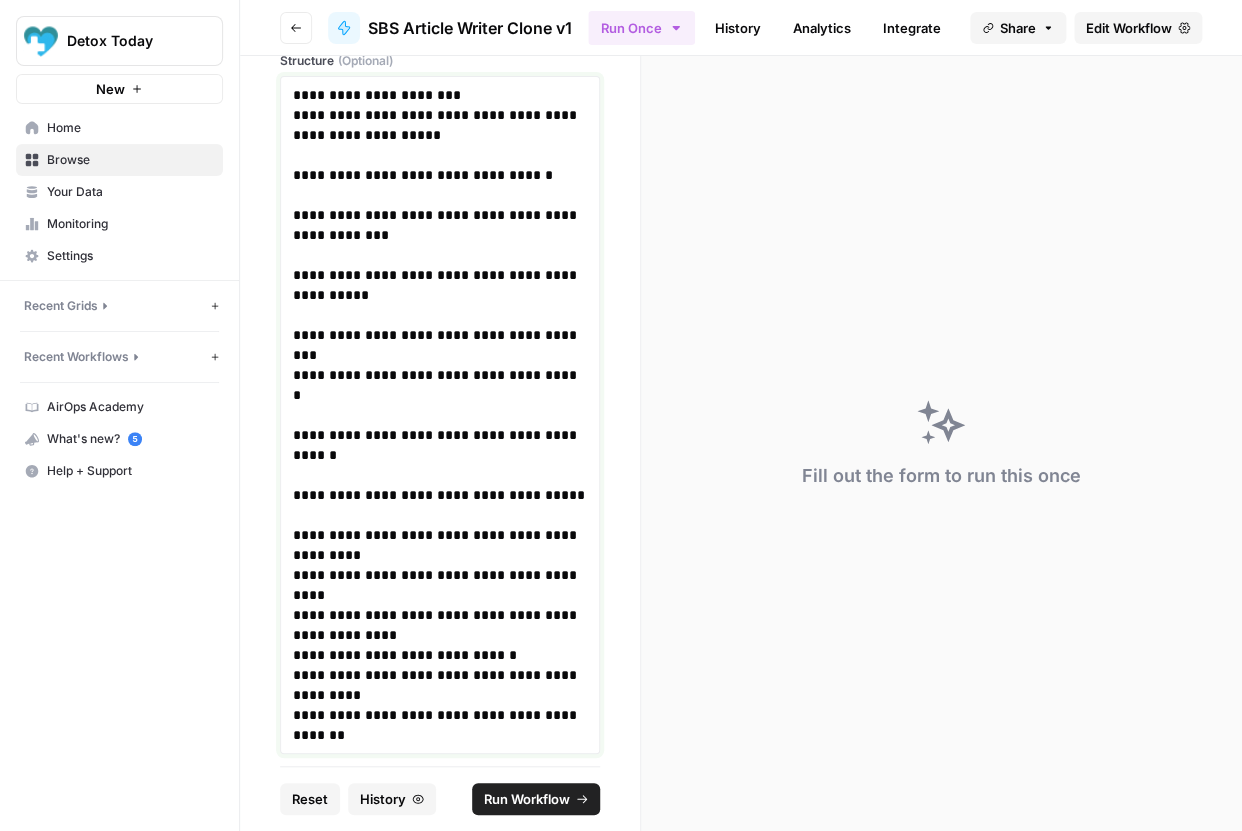 click on "**********" at bounding box center [440, 585] 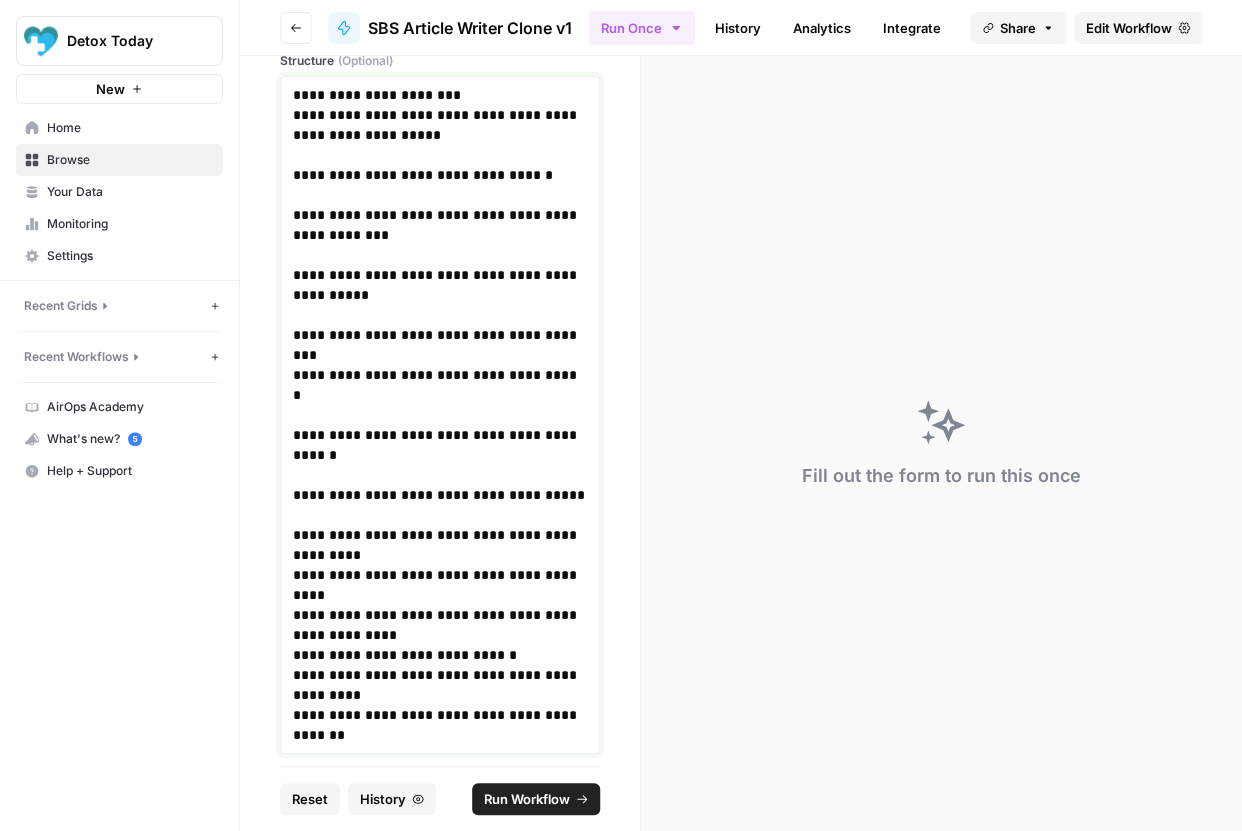 drag, startPoint x: 389, startPoint y: 594, endPoint x: 293, endPoint y: 579, distance: 97.16481 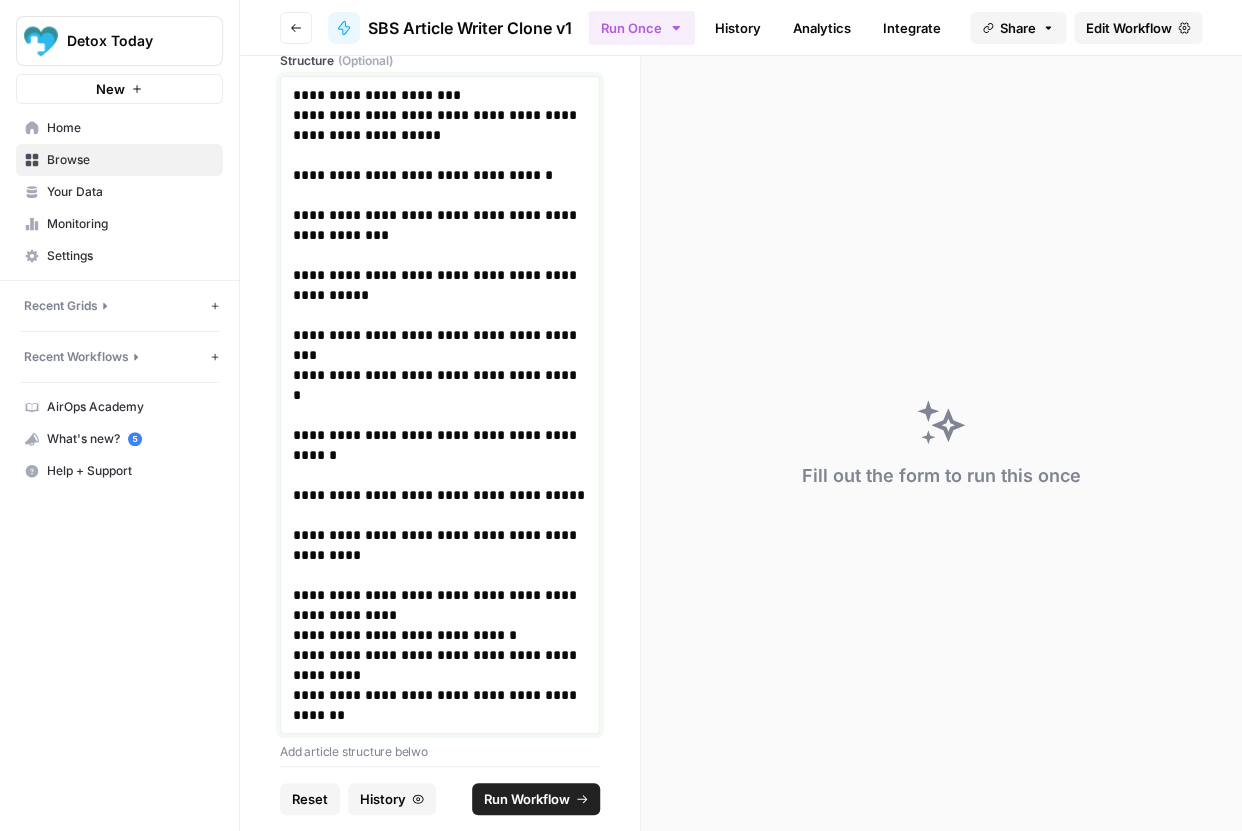 click on "**********" at bounding box center (440, 635) 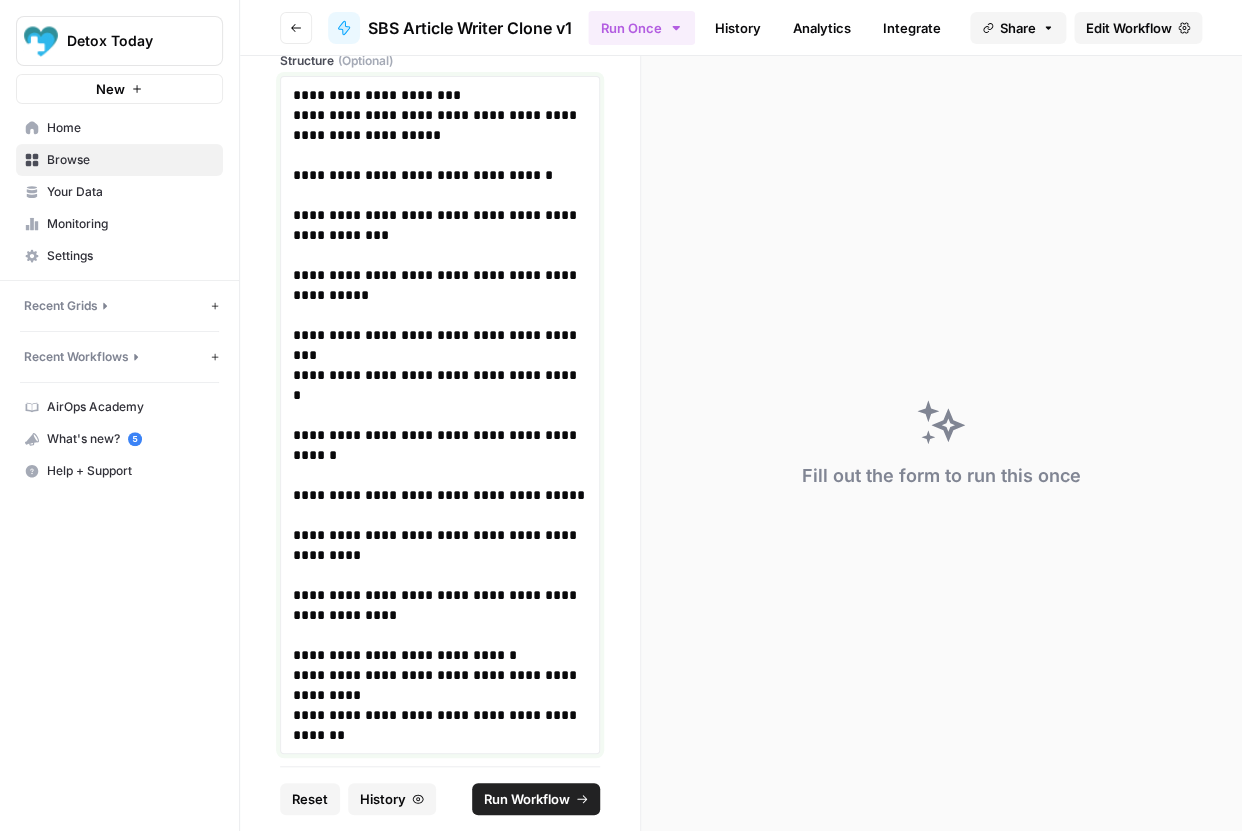 click on "**********" at bounding box center (440, 685) 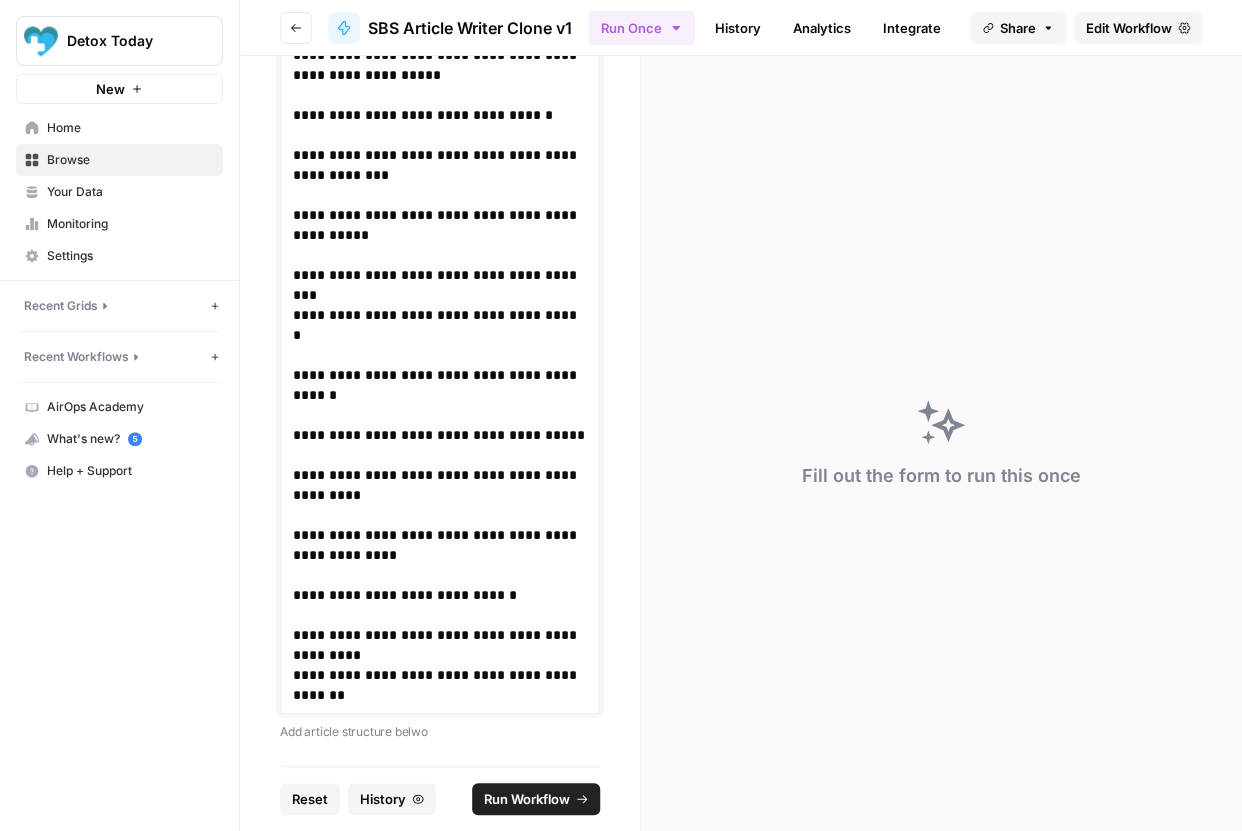 scroll, scrollTop: 846, scrollLeft: 0, axis: vertical 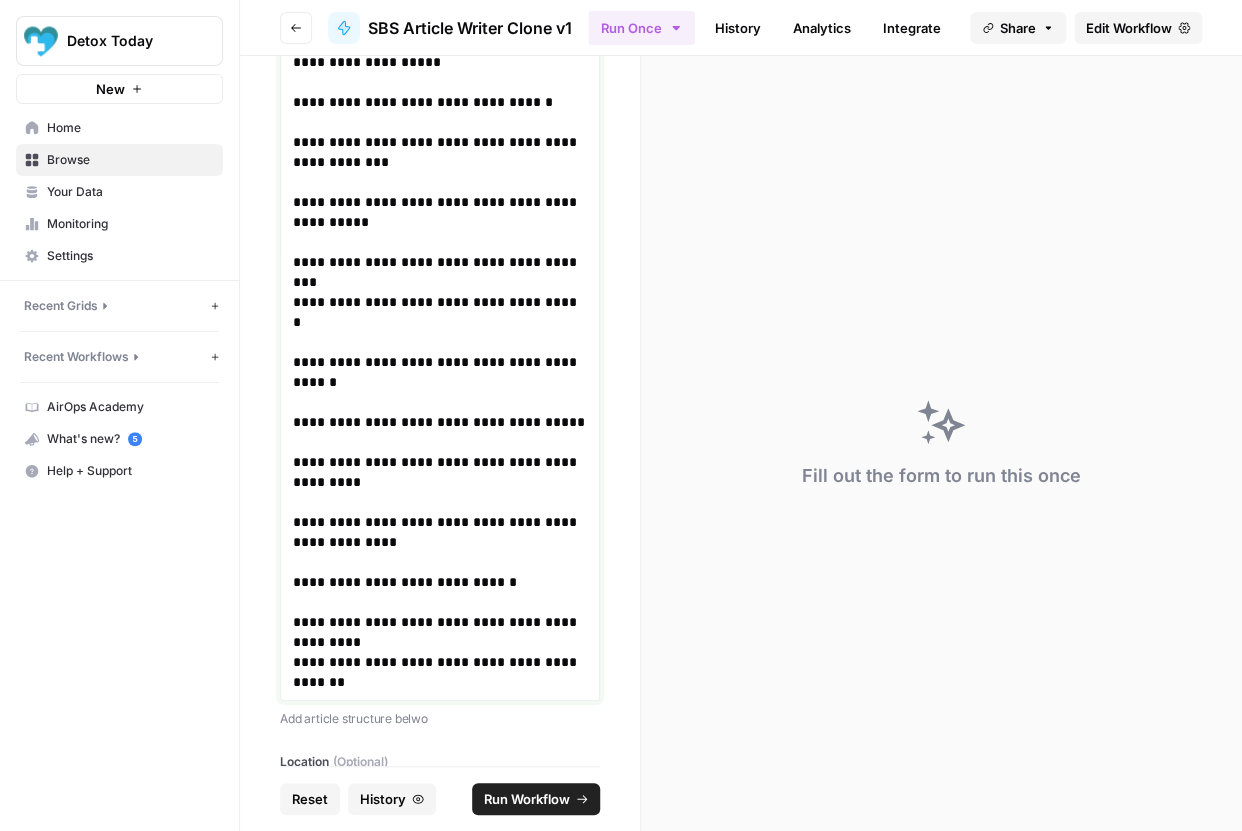 click on "**********" at bounding box center [440, 672] 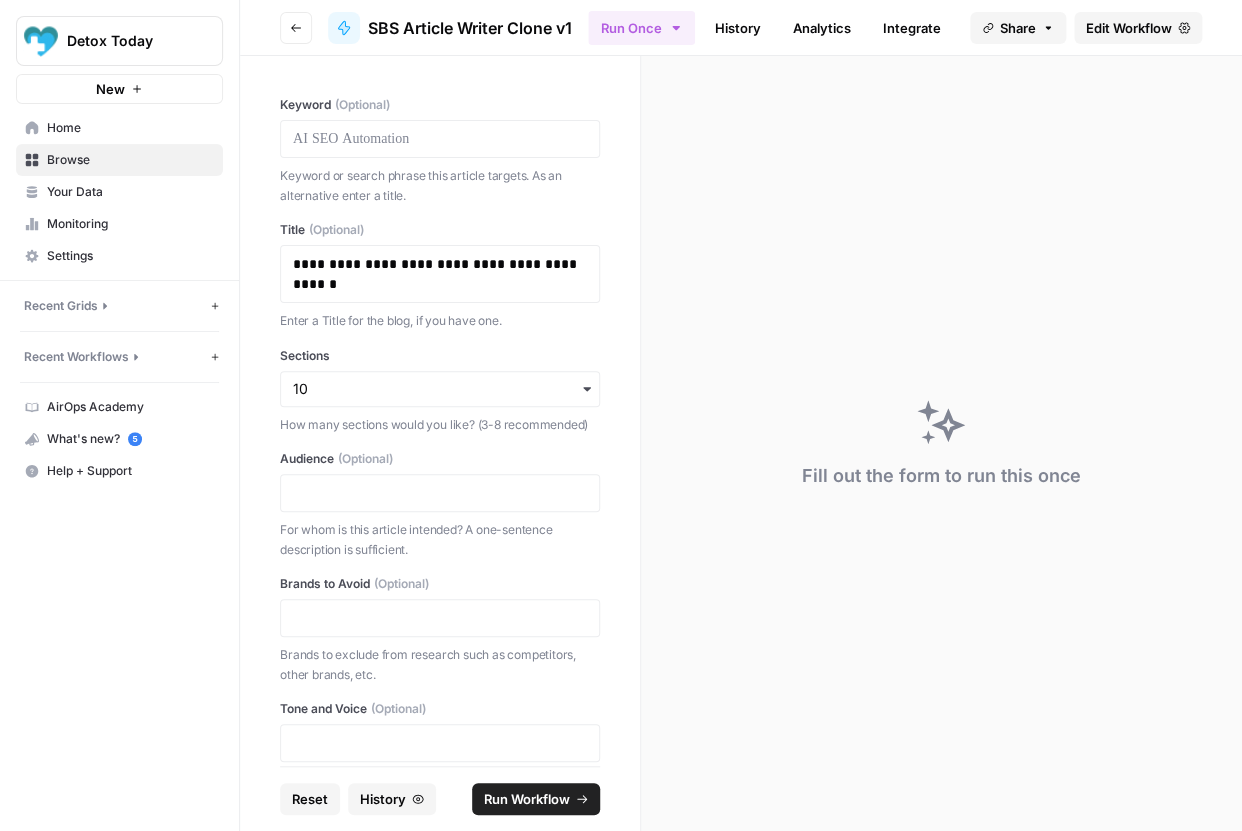 scroll, scrollTop: 29, scrollLeft: 0, axis: vertical 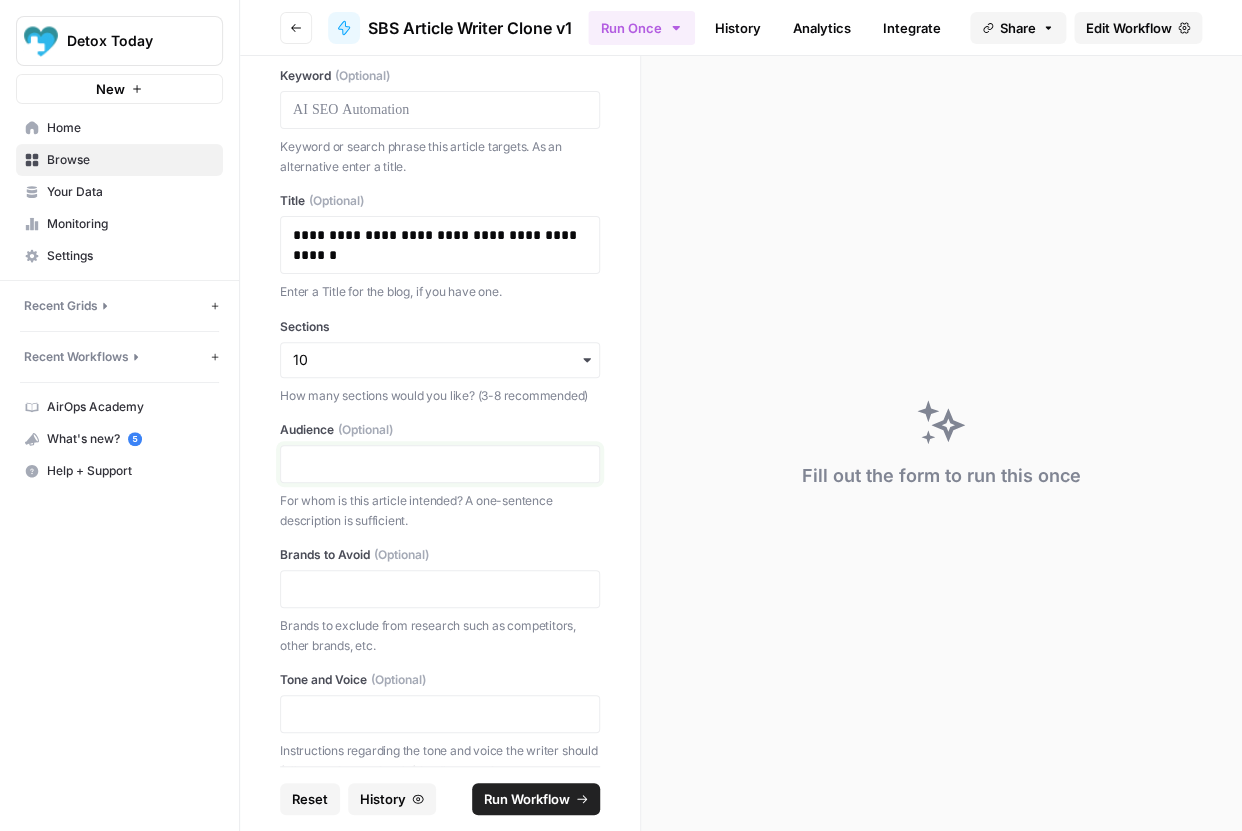 click at bounding box center (440, 464) 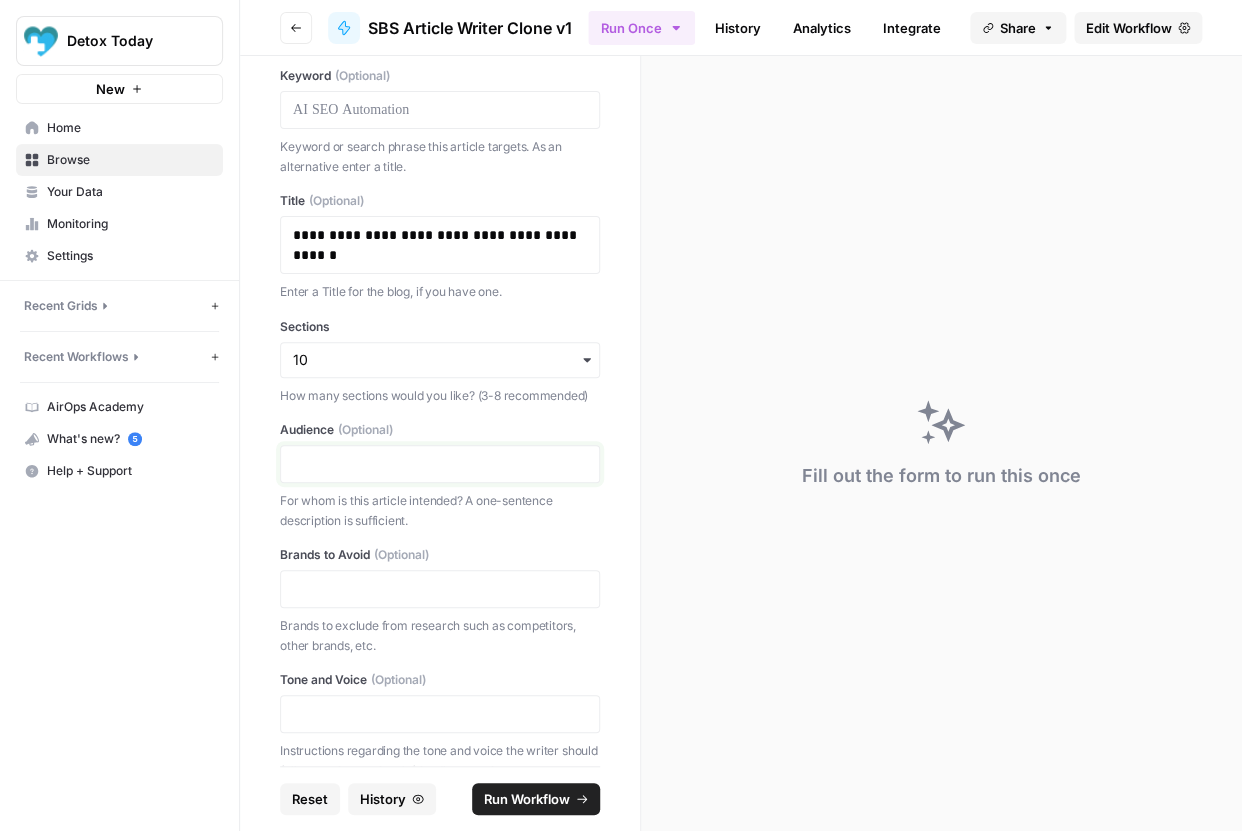 type 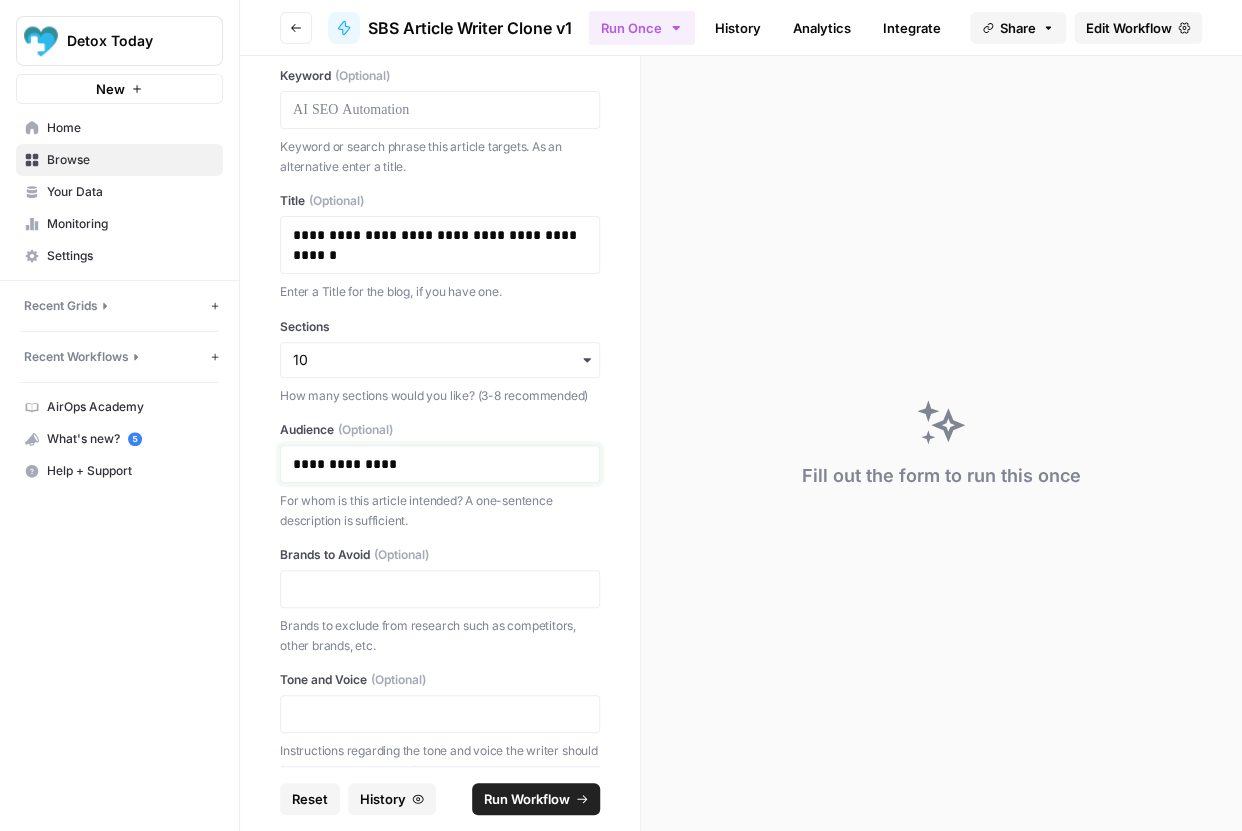 scroll, scrollTop: 108, scrollLeft: 0, axis: vertical 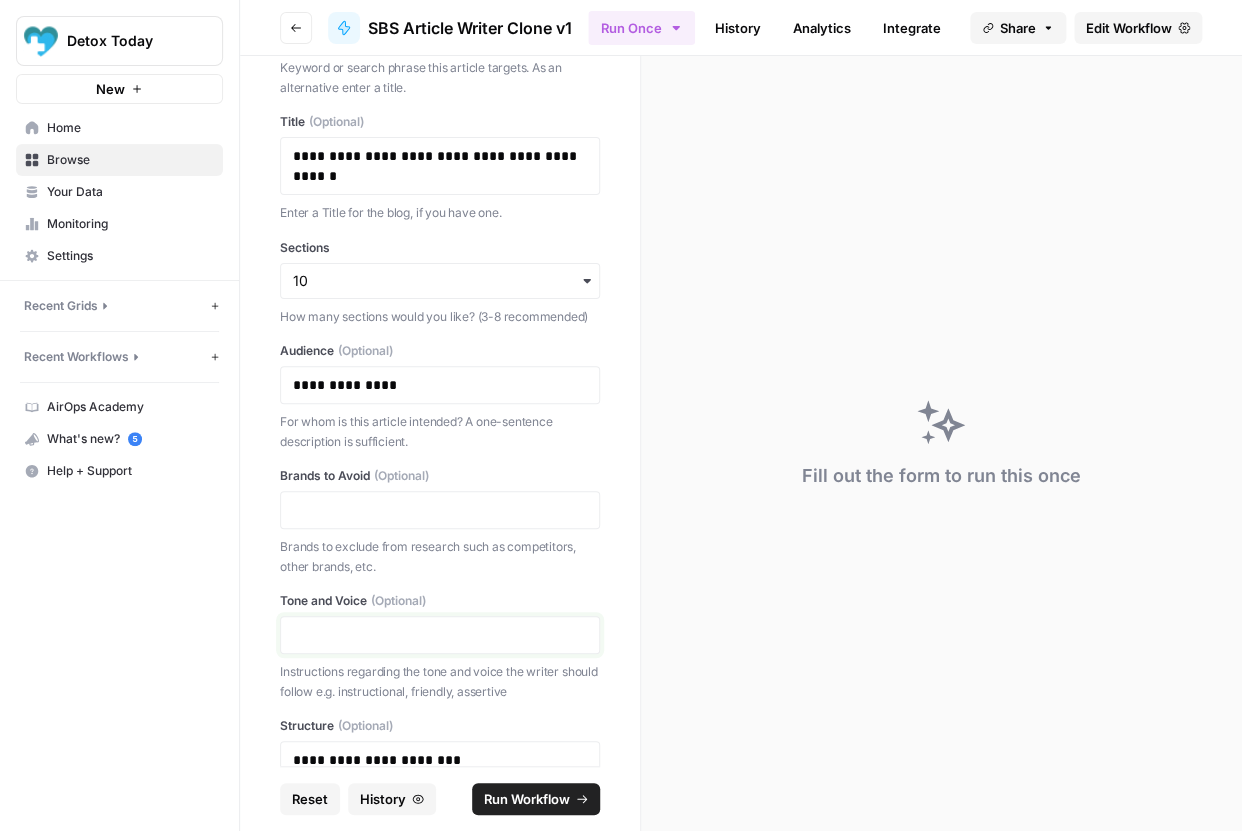 click at bounding box center [440, 635] 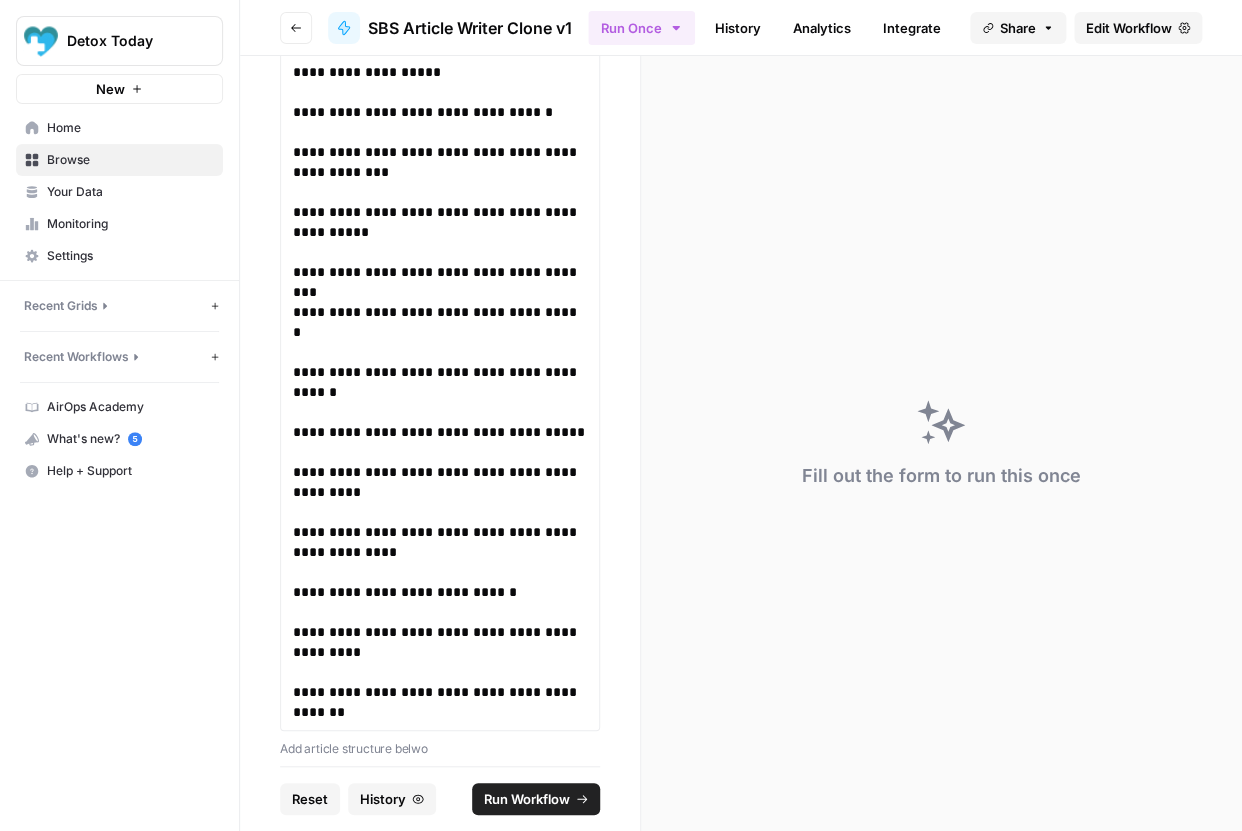 scroll, scrollTop: 872, scrollLeft: 0, axis: vertical 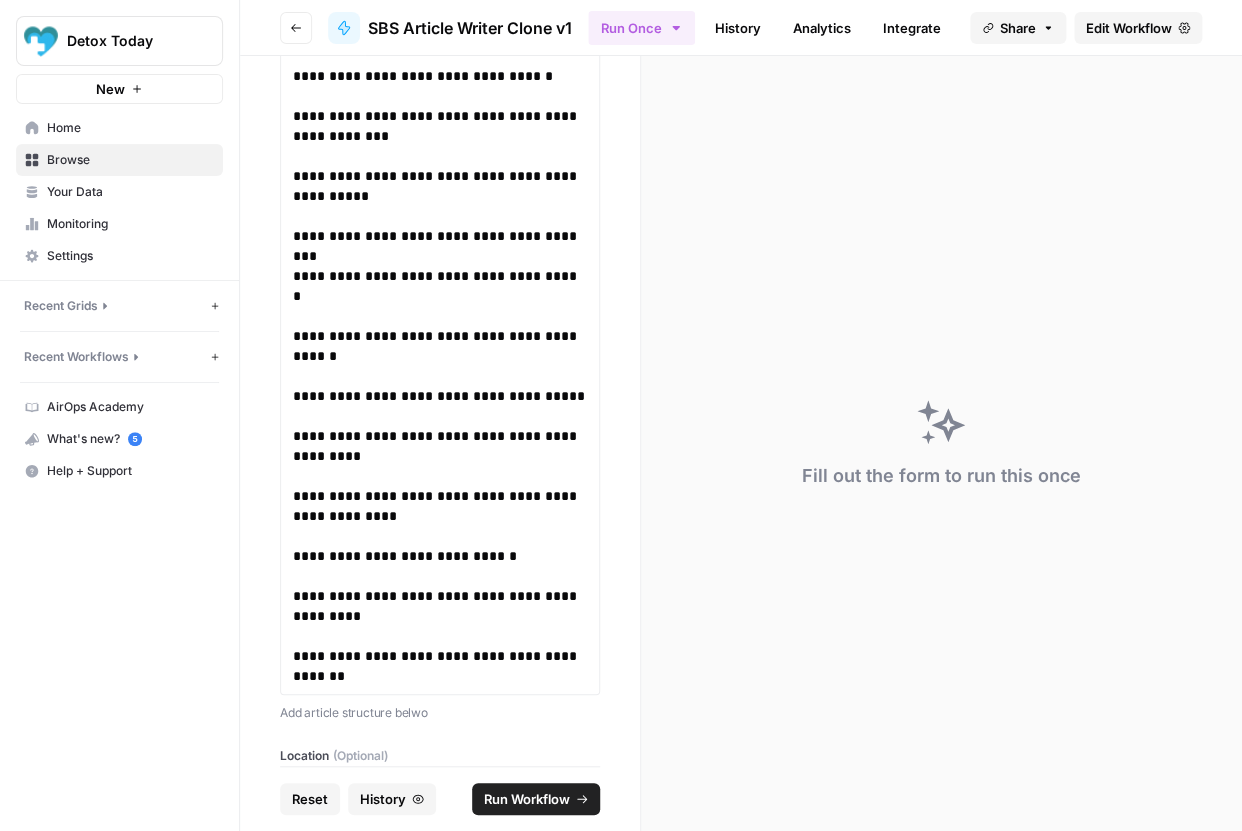 click on "Run Workflow" at bounding box center [527, 799] 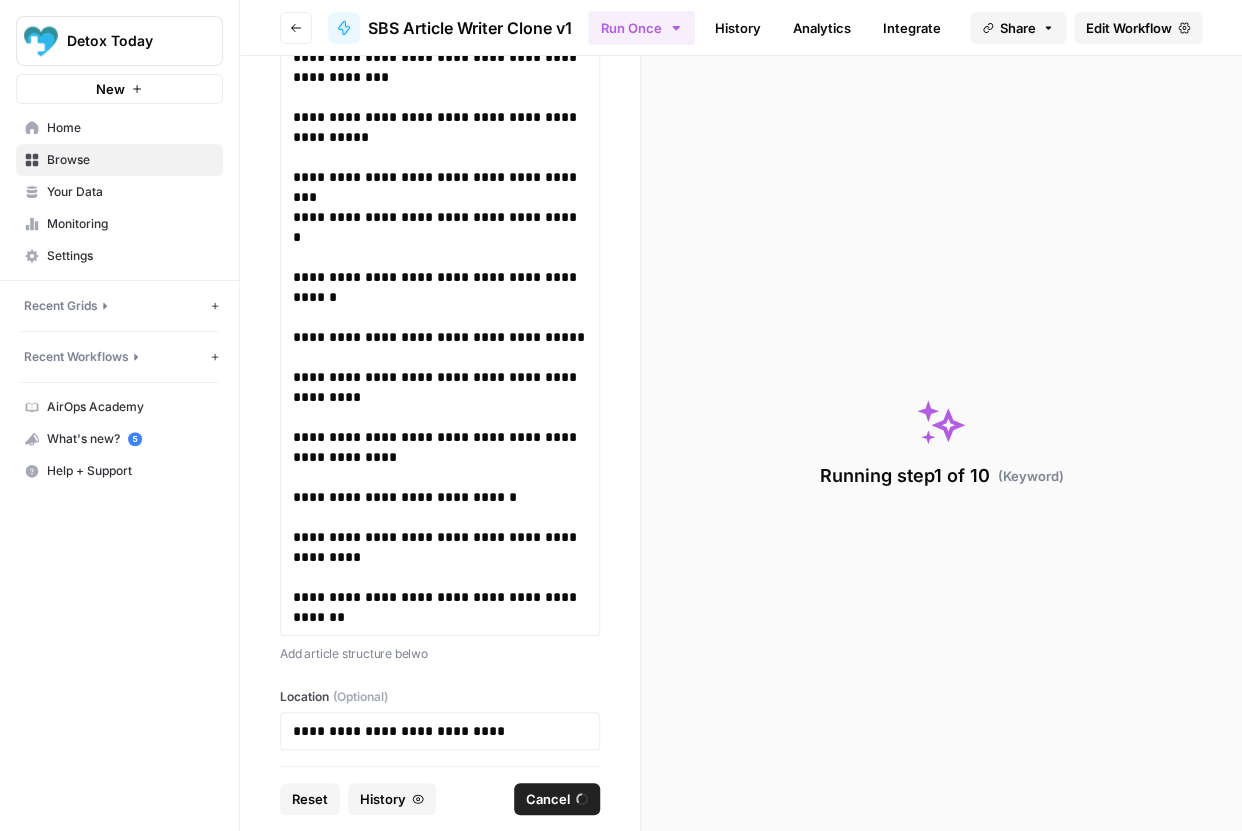 scroll, scrollTop: 939, scrollLeft: 0, axis: vertical 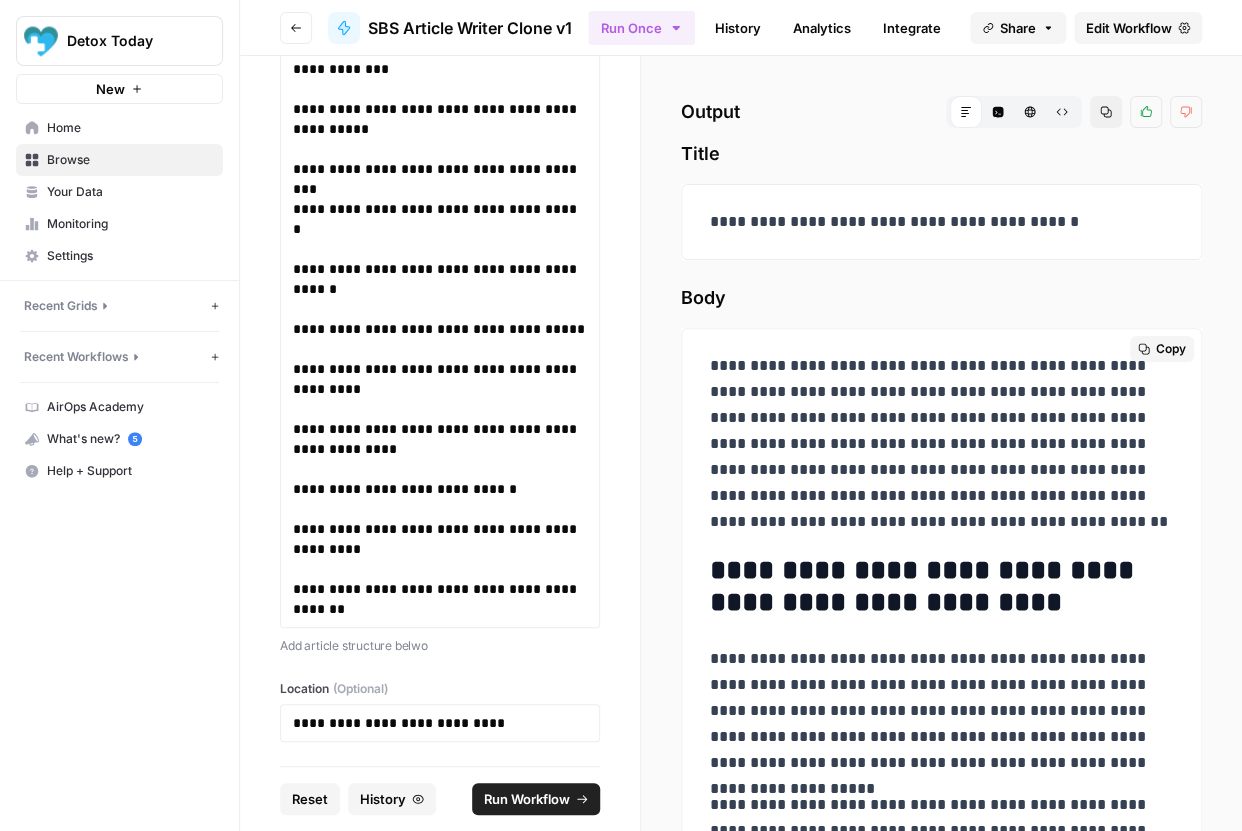drag, startPoint x: 1164, startPoint y: 746, endPoint x: 709, endPoint y: 367, distance: 592.1706 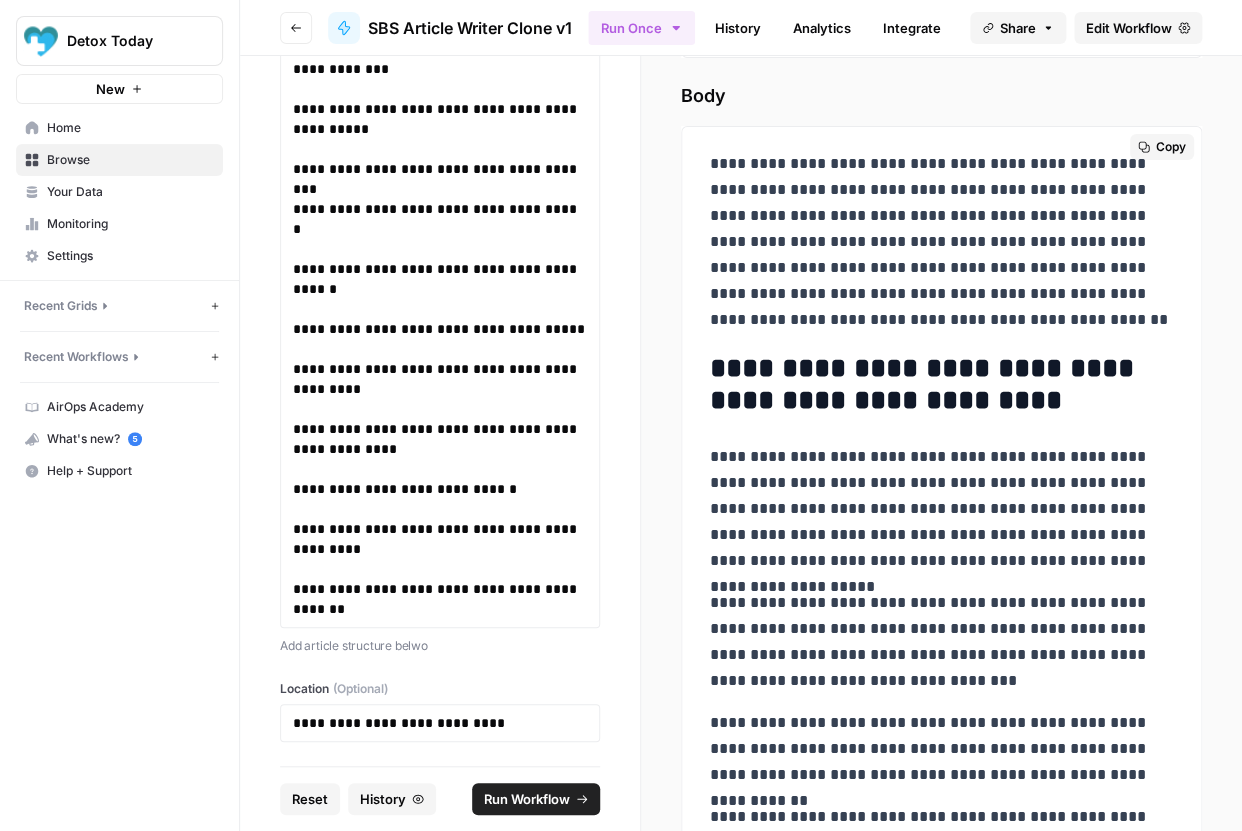 scroll, scrollTop: 244, scrollLeft: 0, axis: vertical 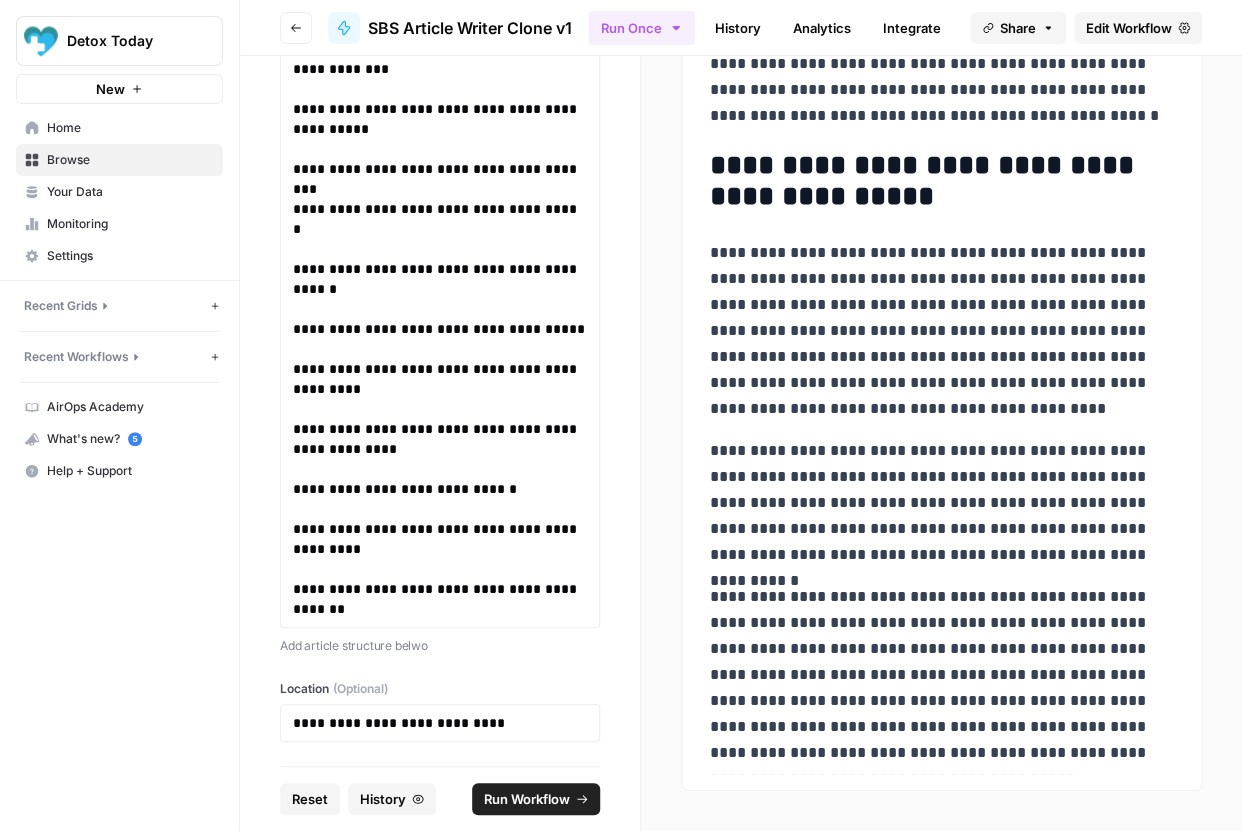 drag, startPoint x: 712, startPoint y: 325, endPoint x: 1175, endPoint y: 749, distance: 627.8097 